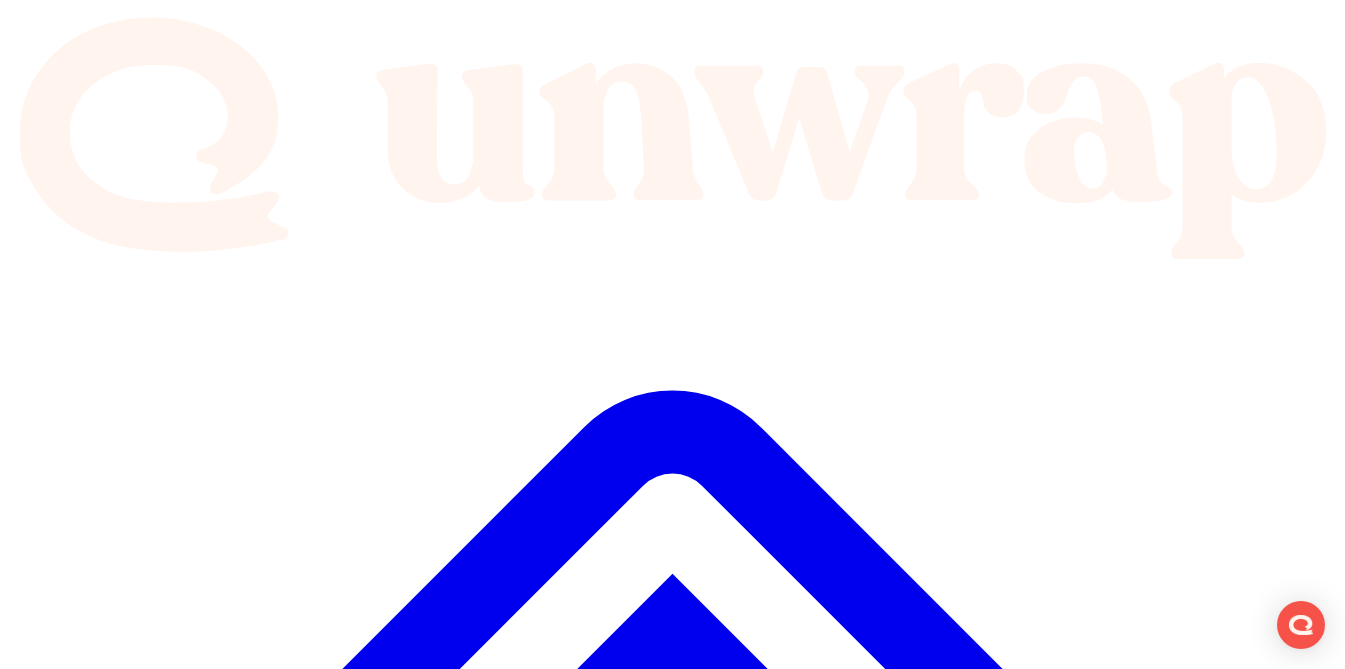 scroll, scrollTop: 0, scrollLeft: 0, axis: both 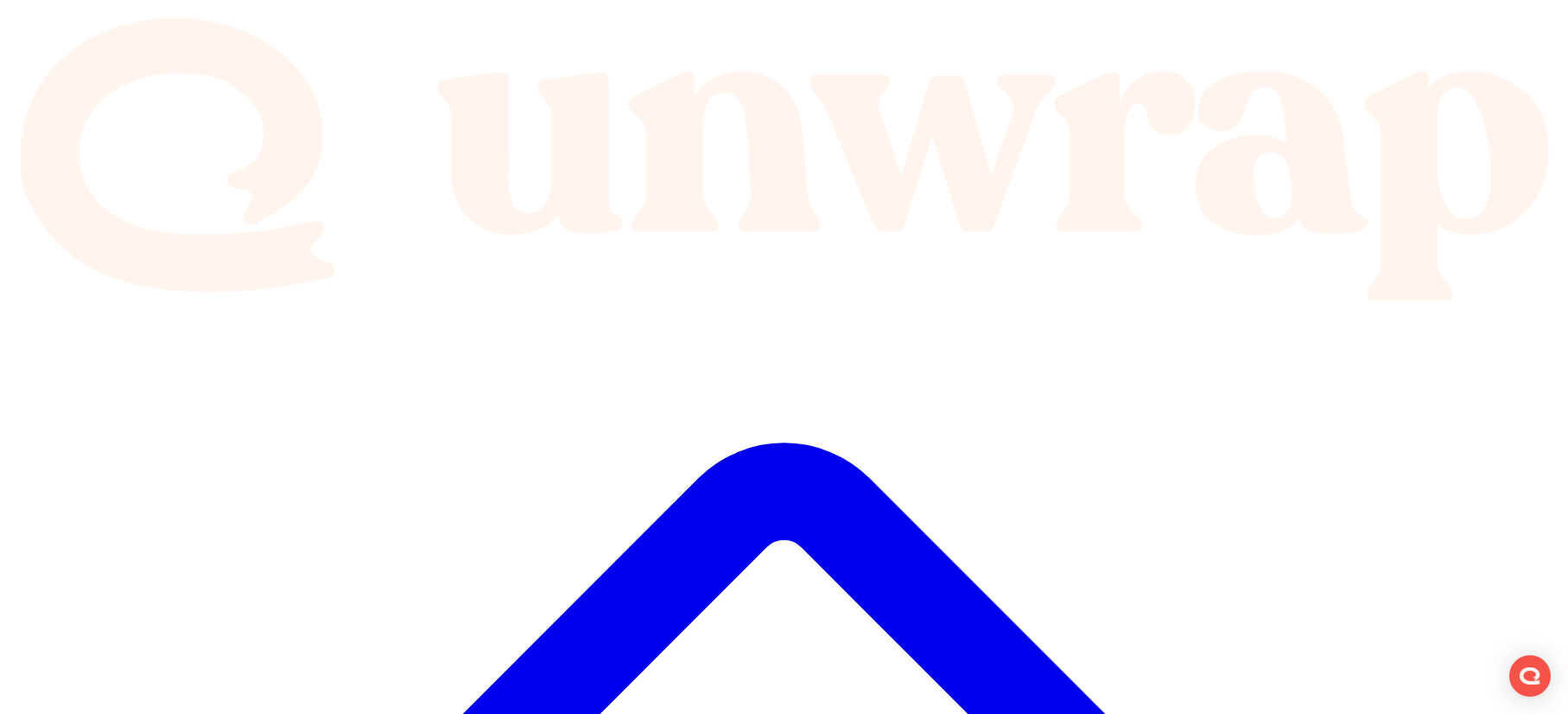 click on "Blank Street" at bounding box center (144, 21181) 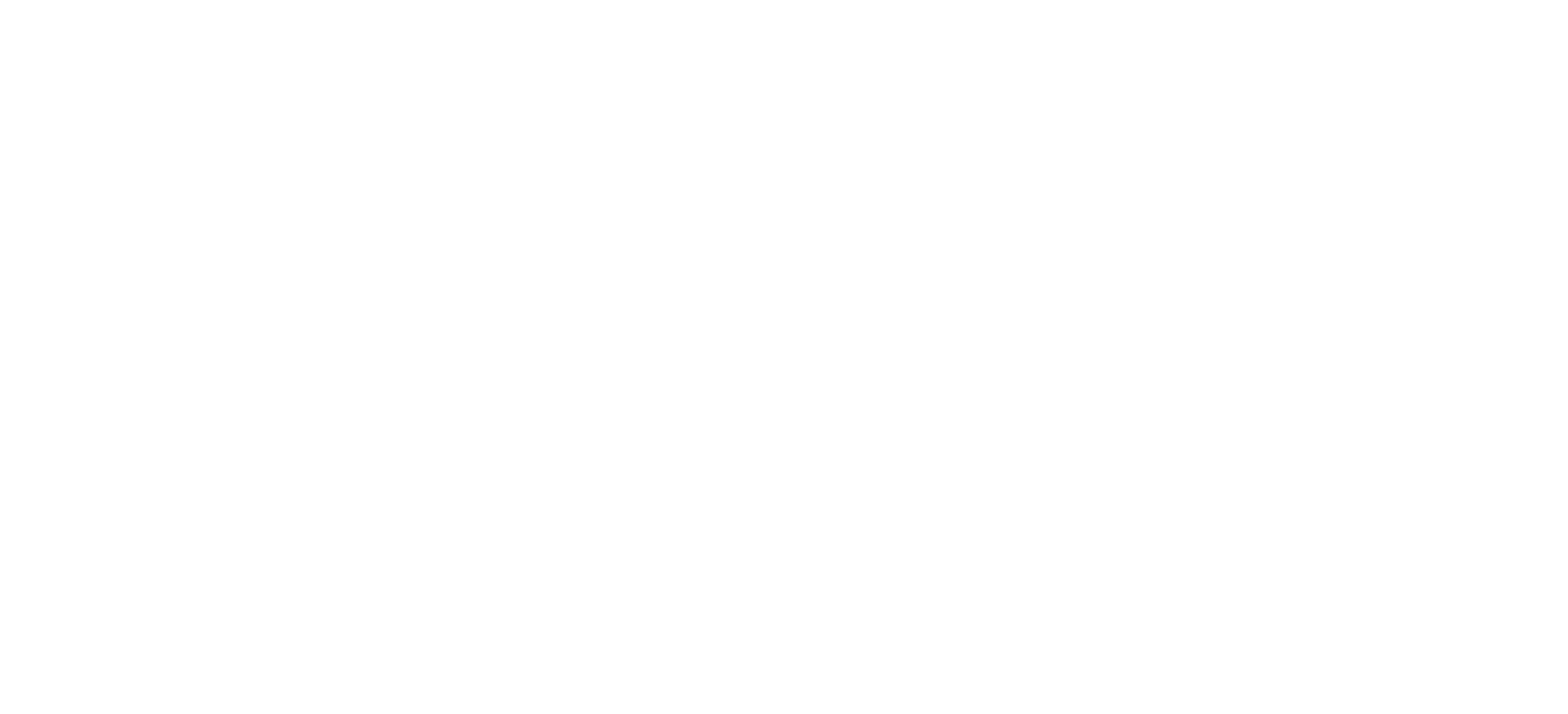 scroll, scrollTop: 0, scrollLeft: 0, axis: both 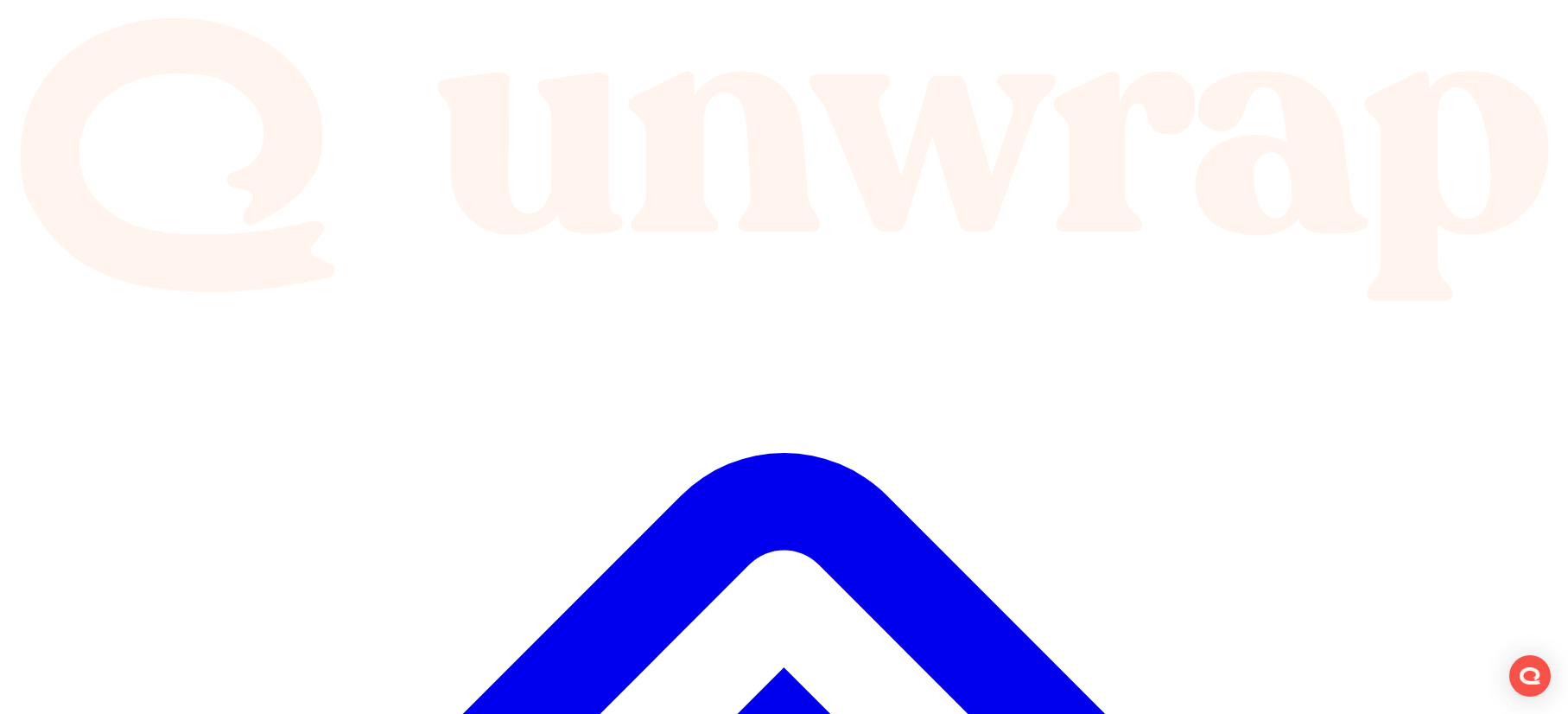click on "Integrations" at bounding box center (784, 13065) 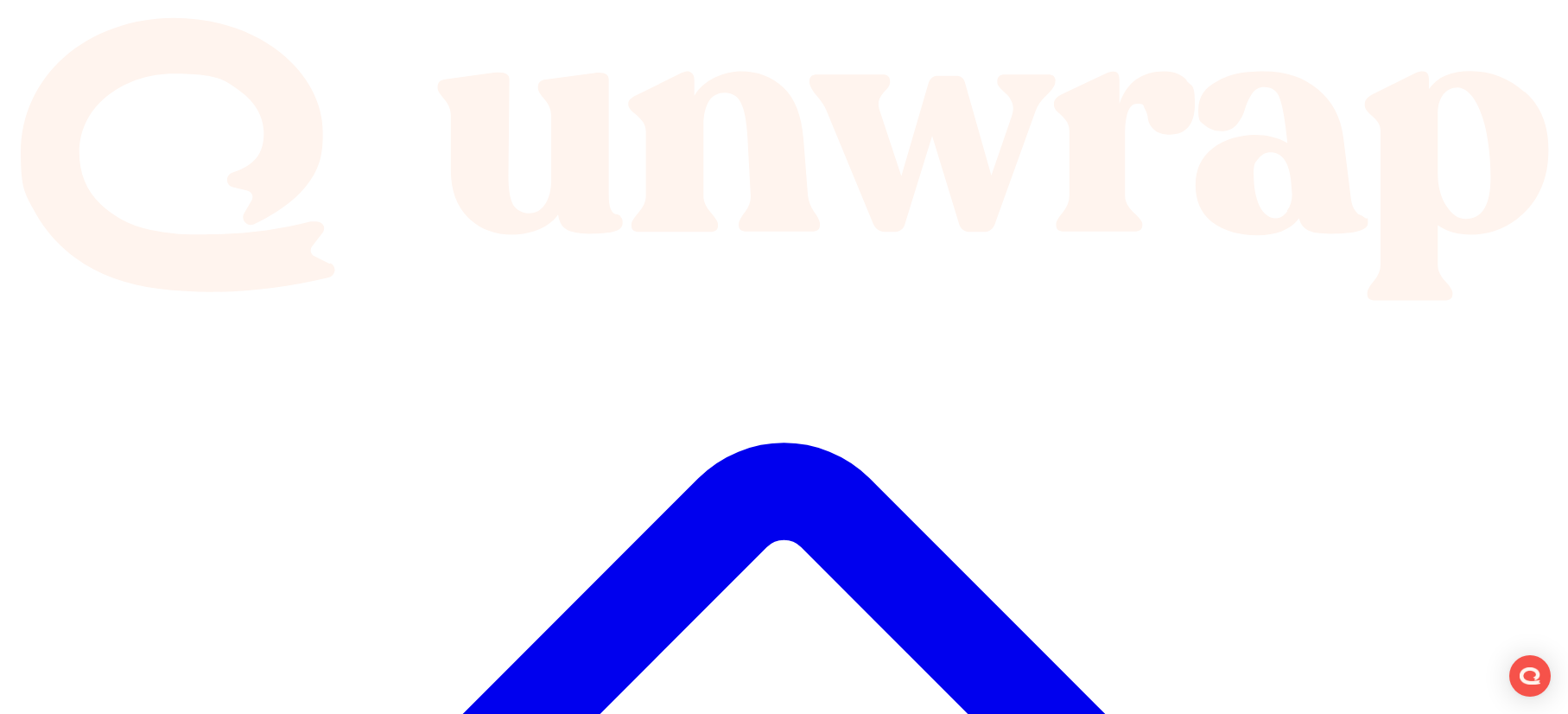 click on "Feedback" at bounding box center (784, 5099) 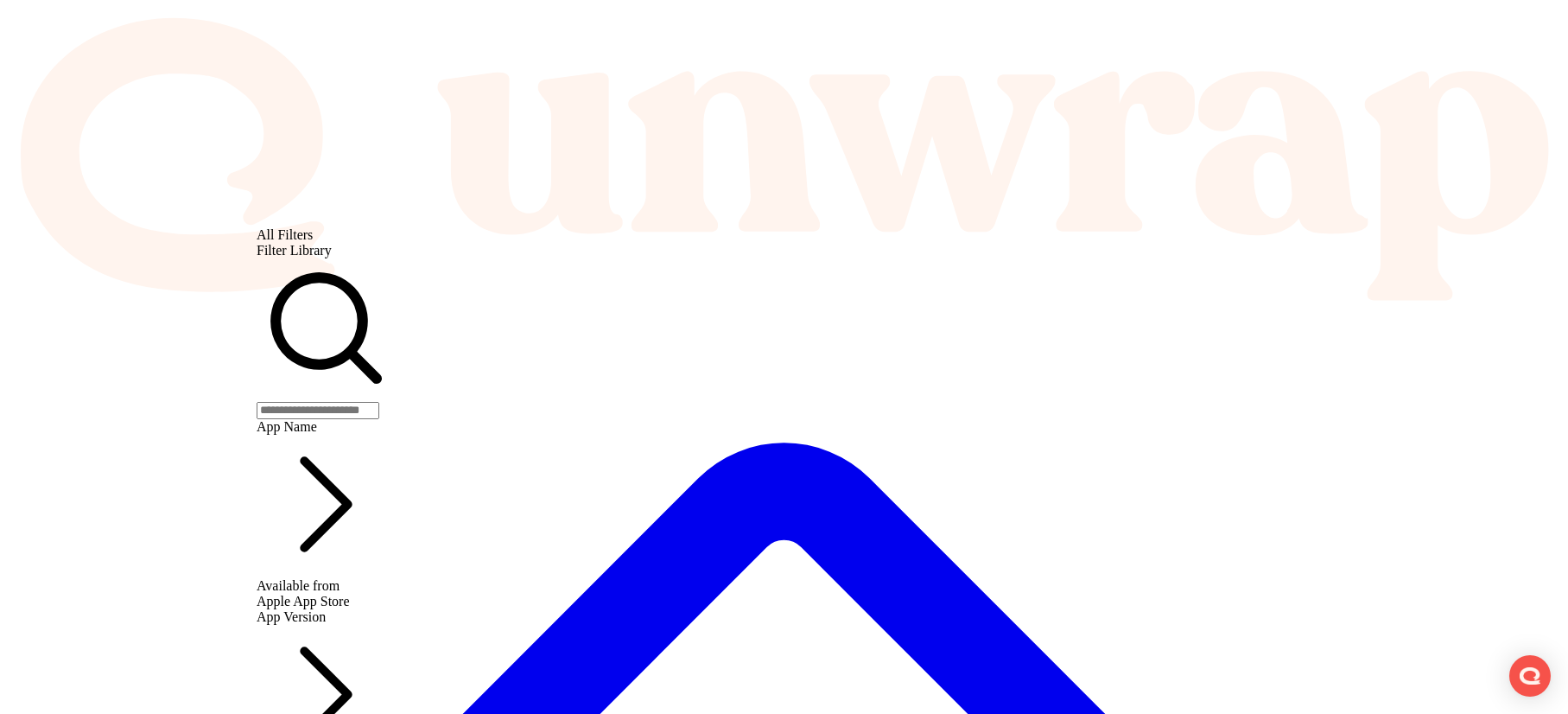 click on "I love this coffee shop because they have unique and delicious drinks and pastries, especially the chocolate chip banana bread loaf and honeycomb latte." at bounding box center (801, 47586) 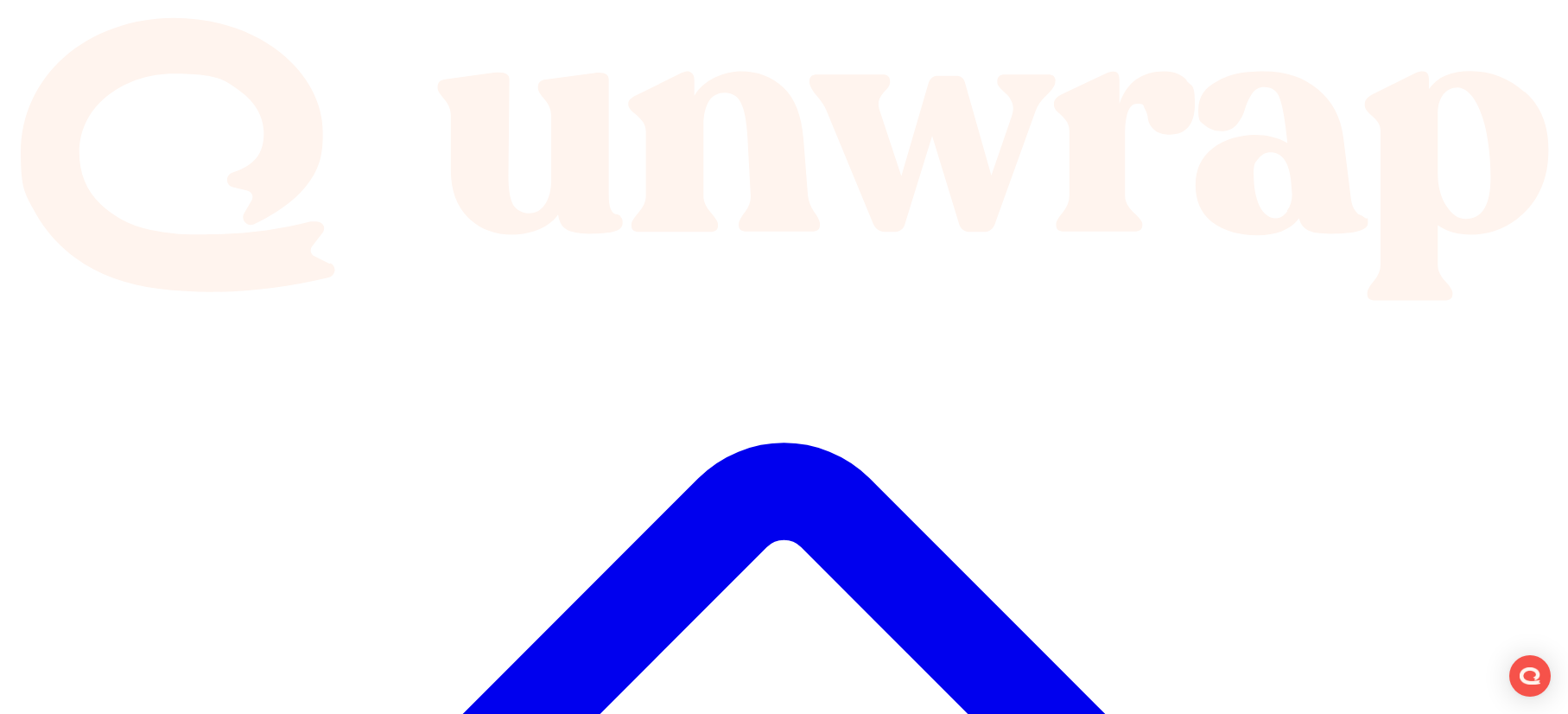 click on "Positive Jul [NUMBER], [YEAR] [FIRST] [LAST]" at bounding box center [801, 45132] 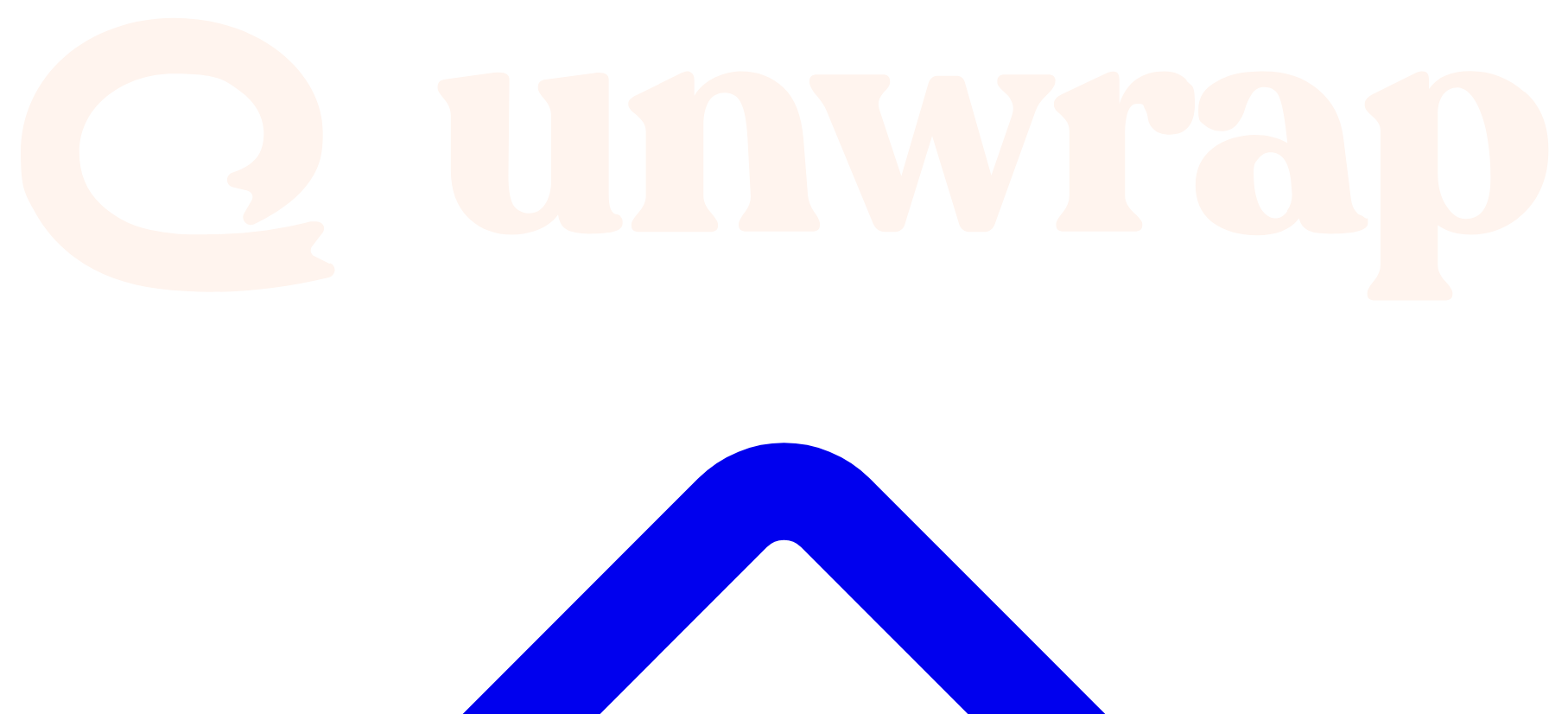 scroll, scrollTop: 0, scrollLeft: 0, axis: both 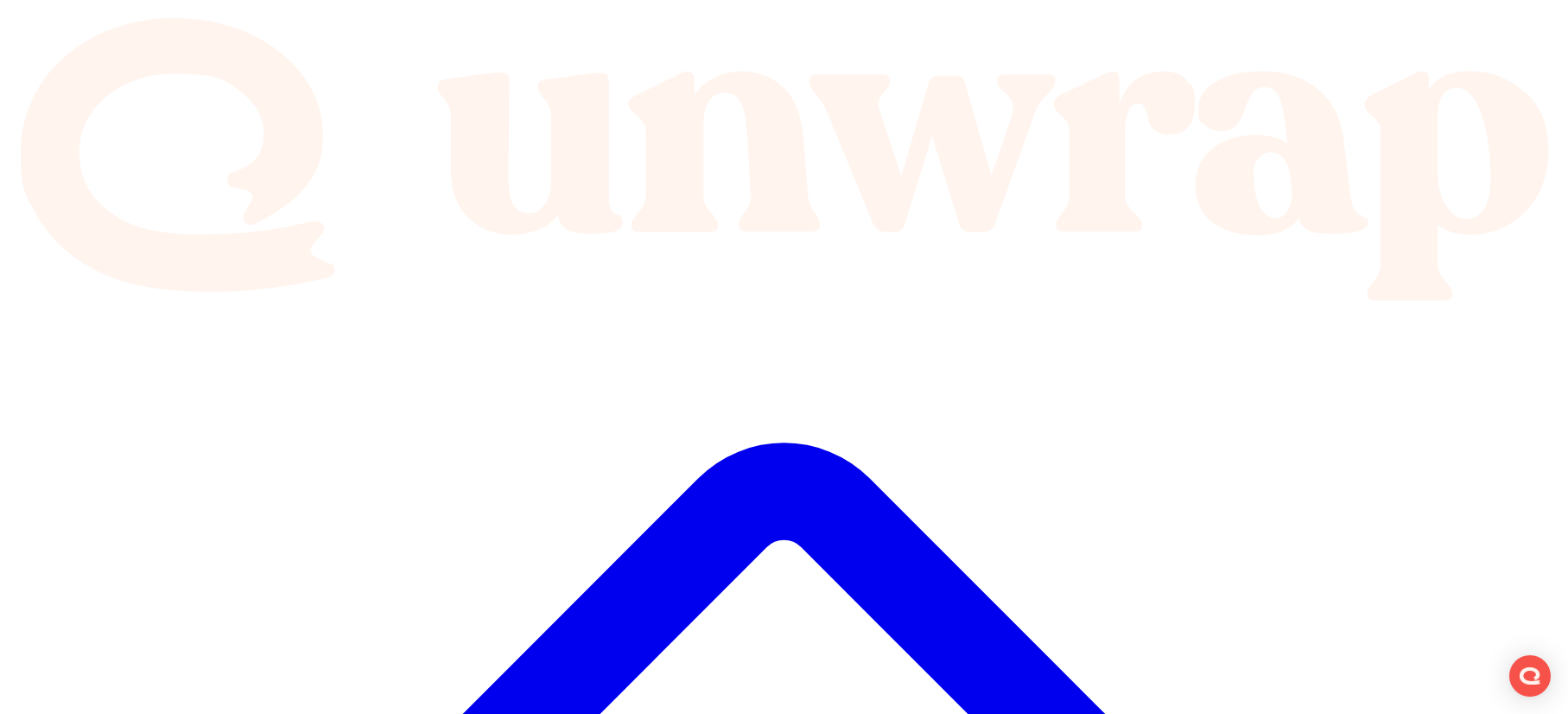 click on "Entry is   I love this coffee shop b..." at bounding box center (784, 29813) 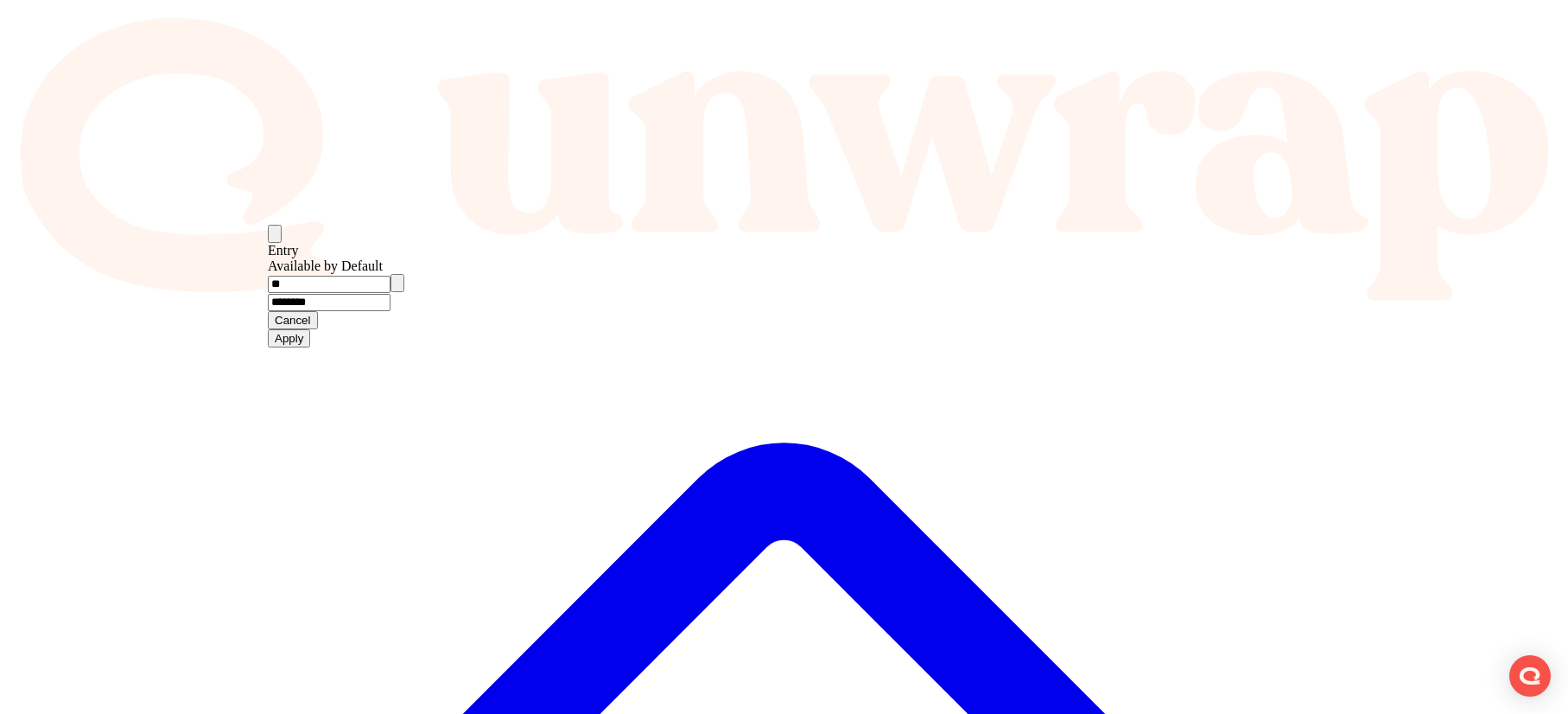 click on "********" at bounding box center (329, 303) 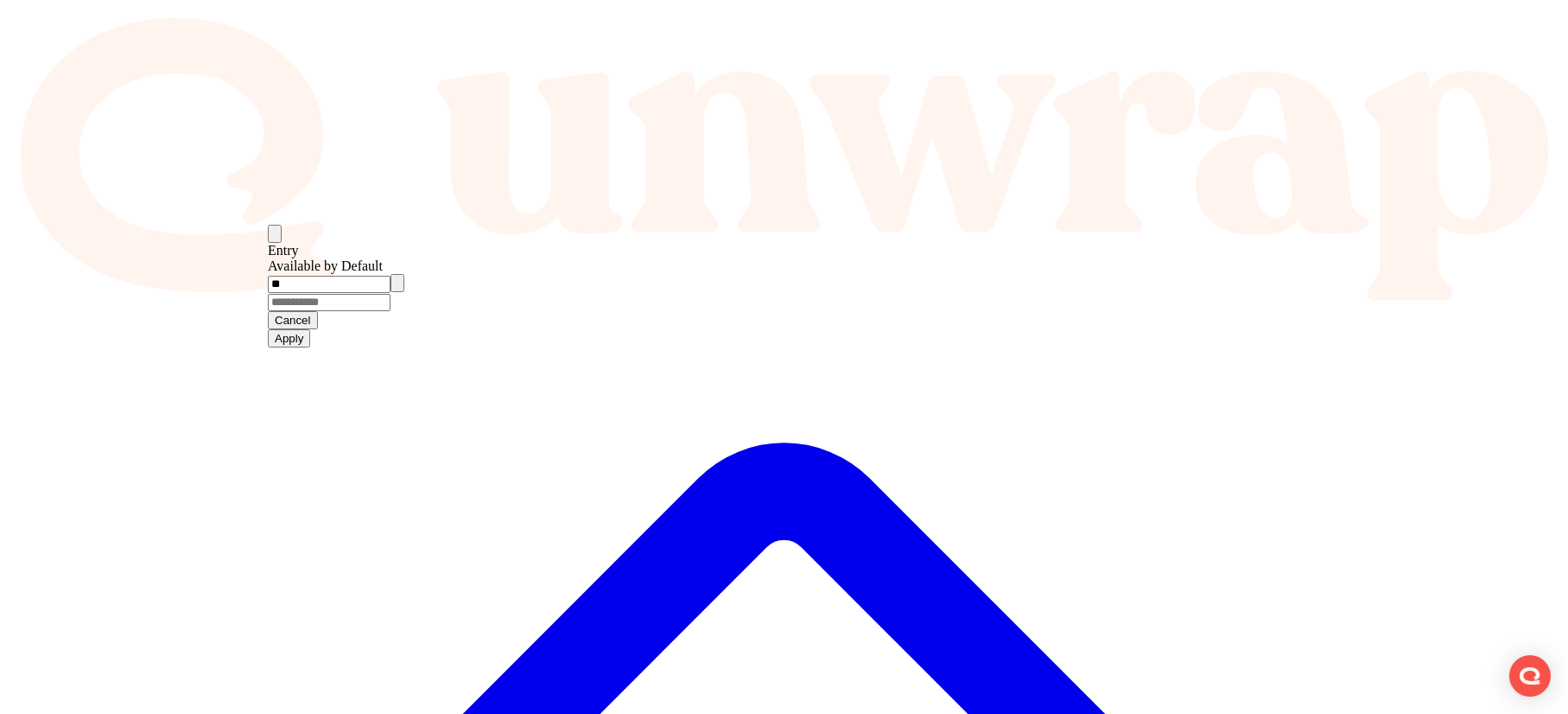 paste on "**********" 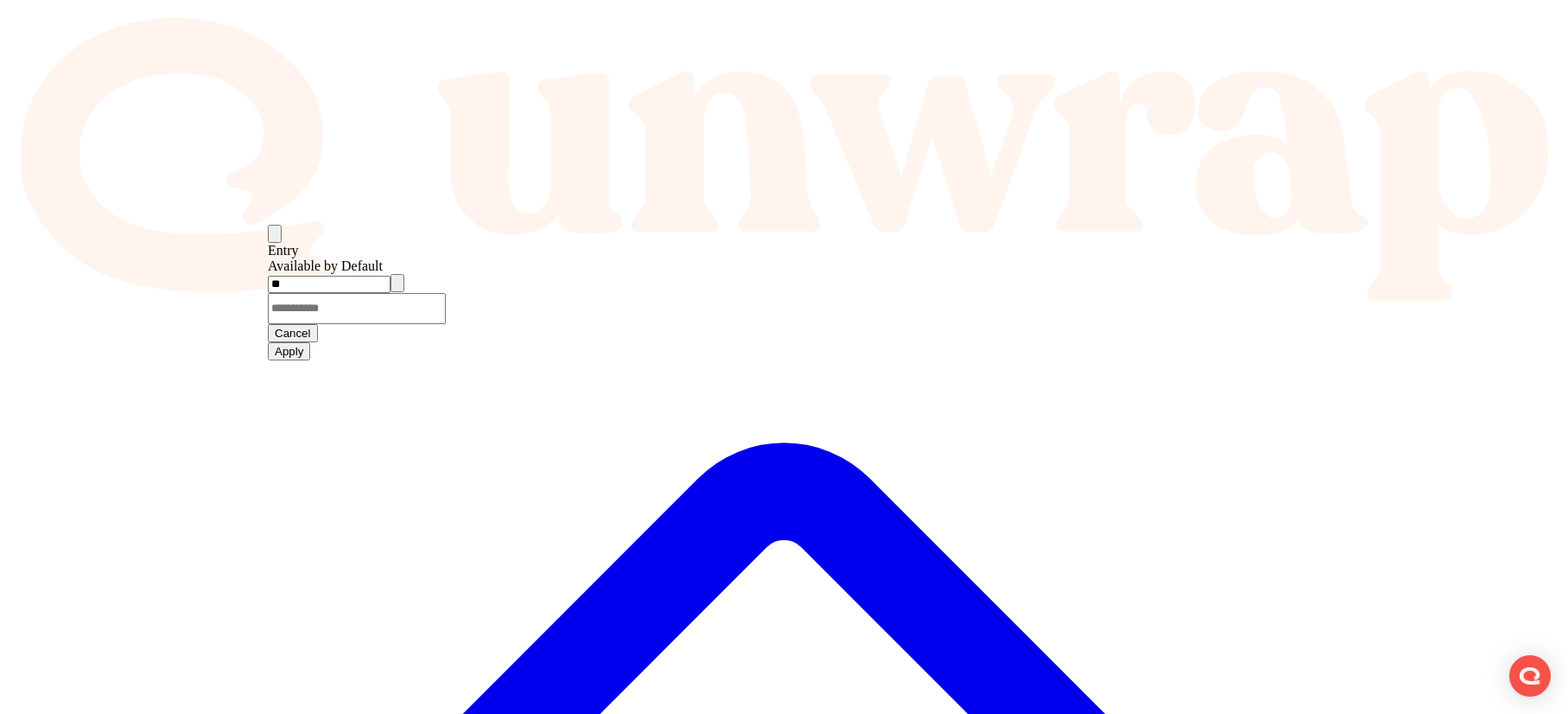 scroll, scrollTop: 0, scrollLeft: 0, axis: both 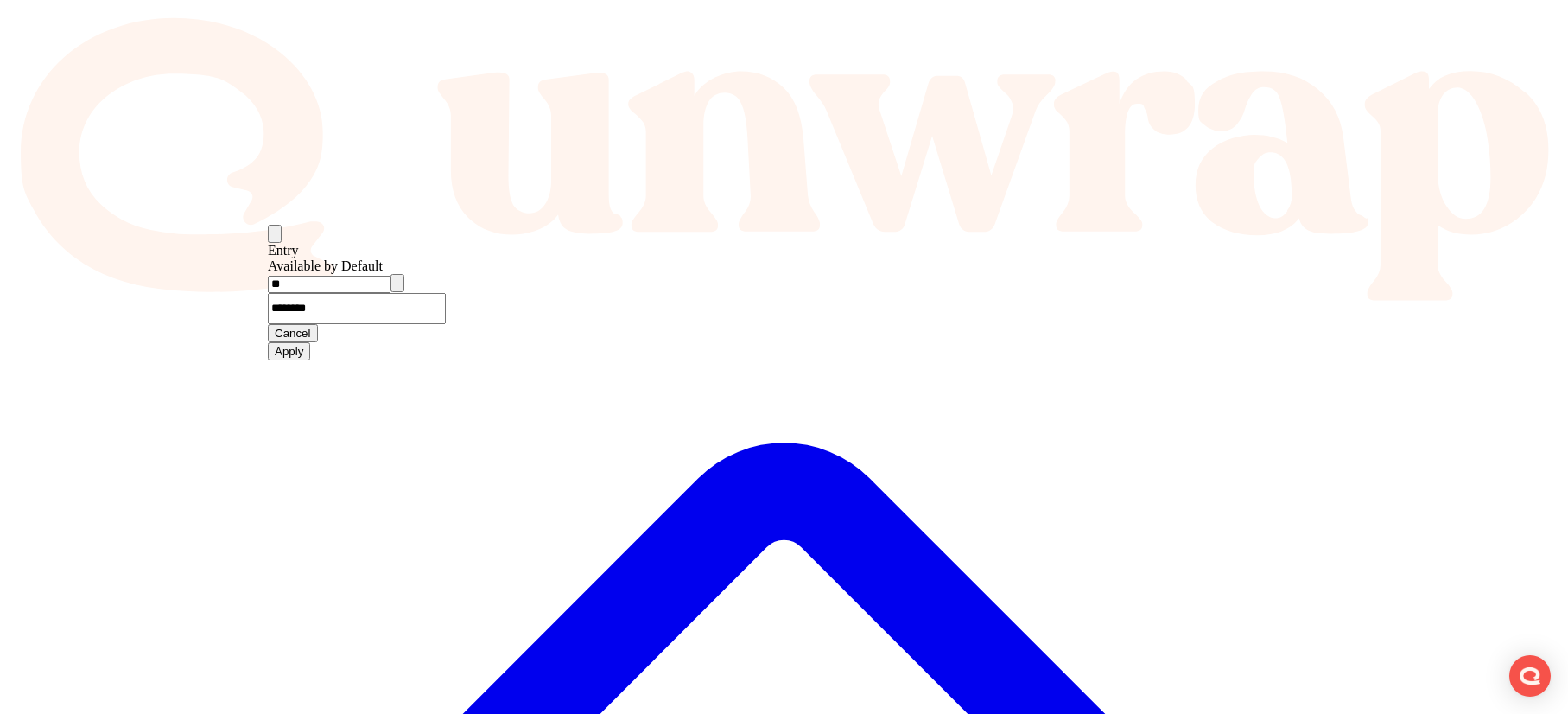 type on "********" 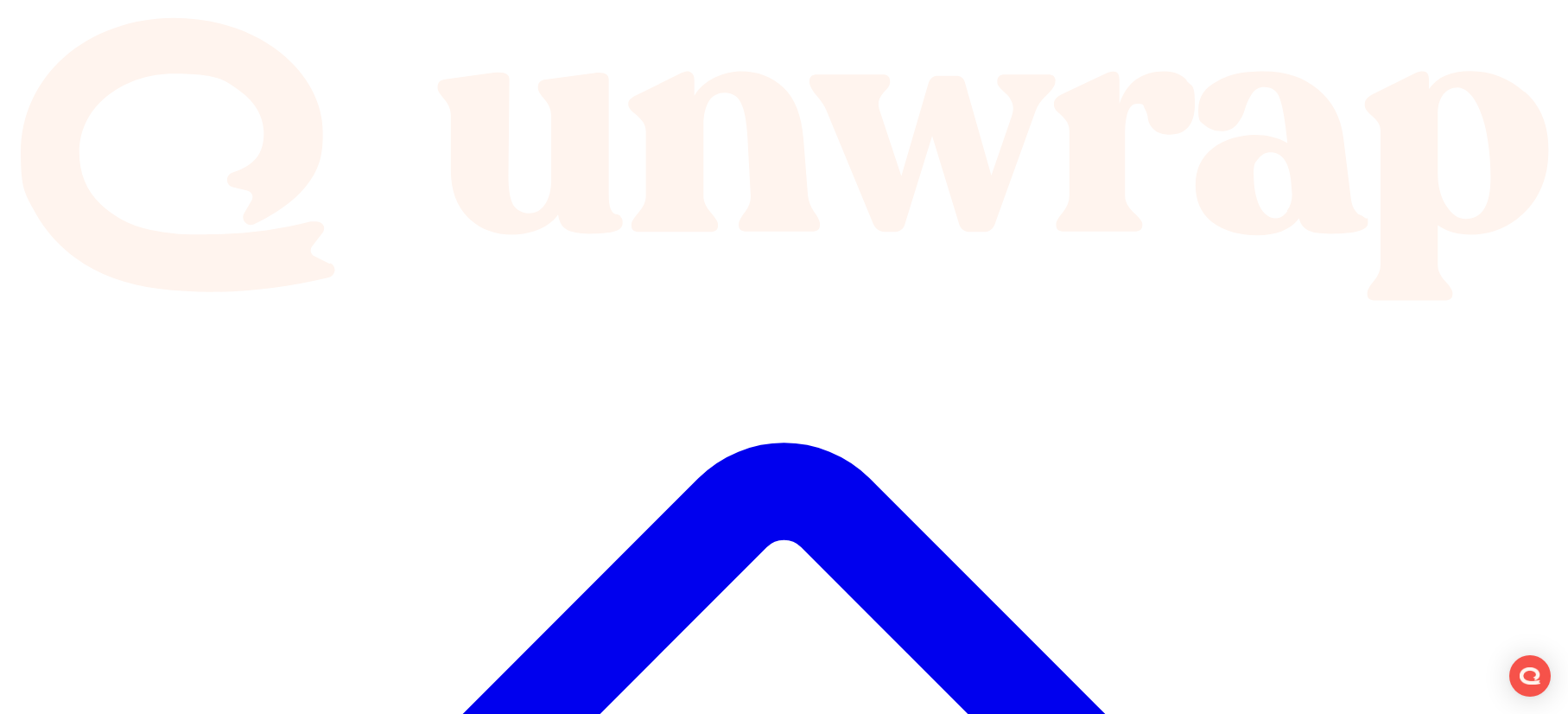 click at bounding box center (214, 30153) 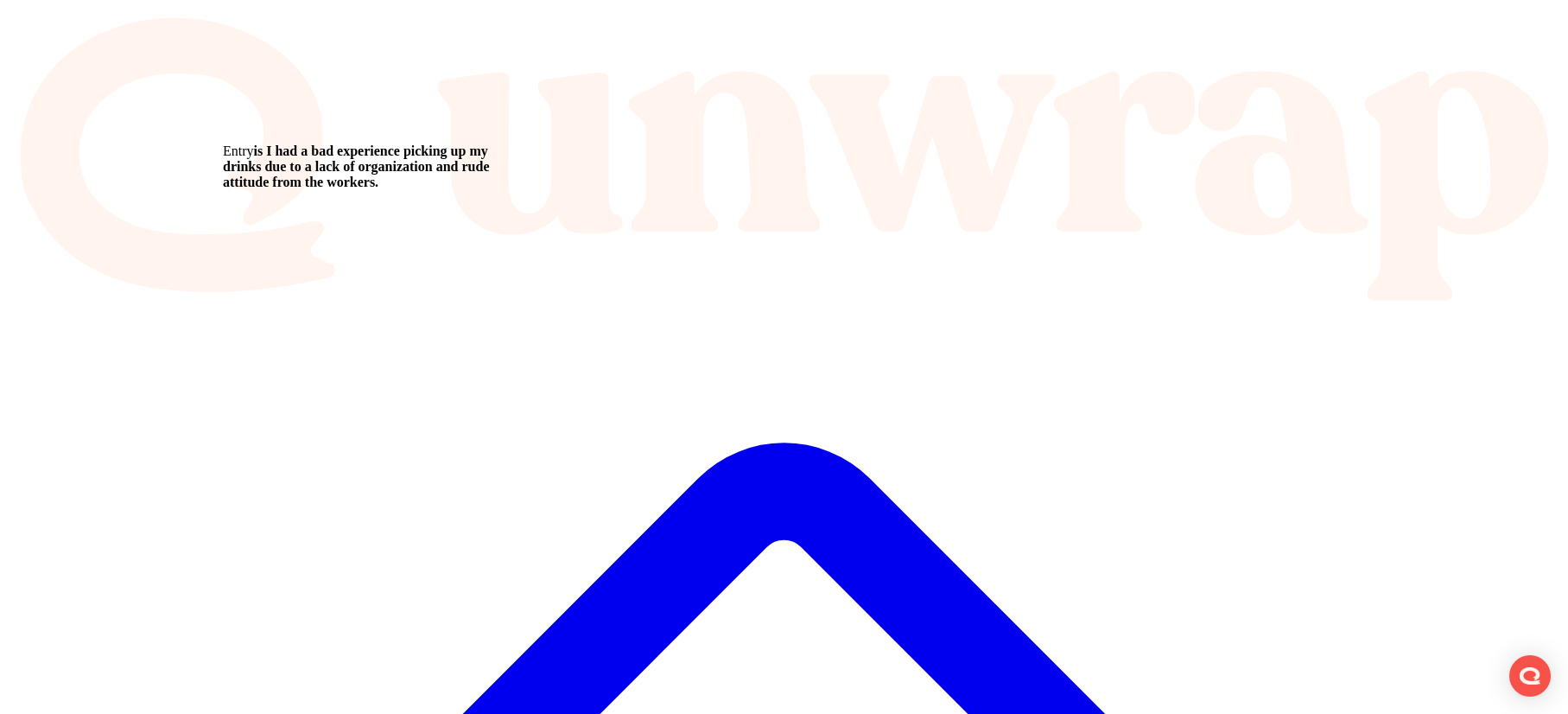 click on "is   I had a bad experience pi..." at bounding box center (127, 29805) 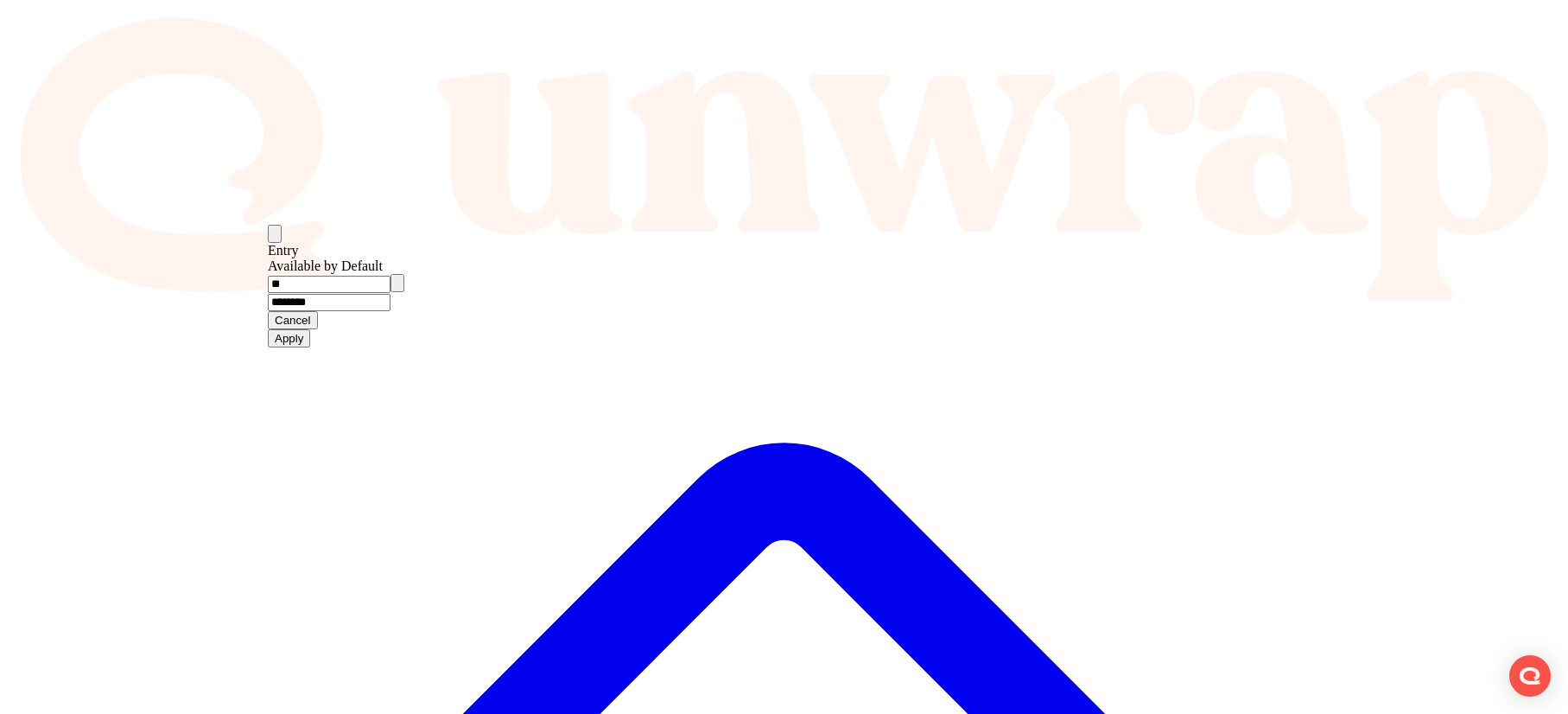 click on "********" at bounding box center [329, 303] 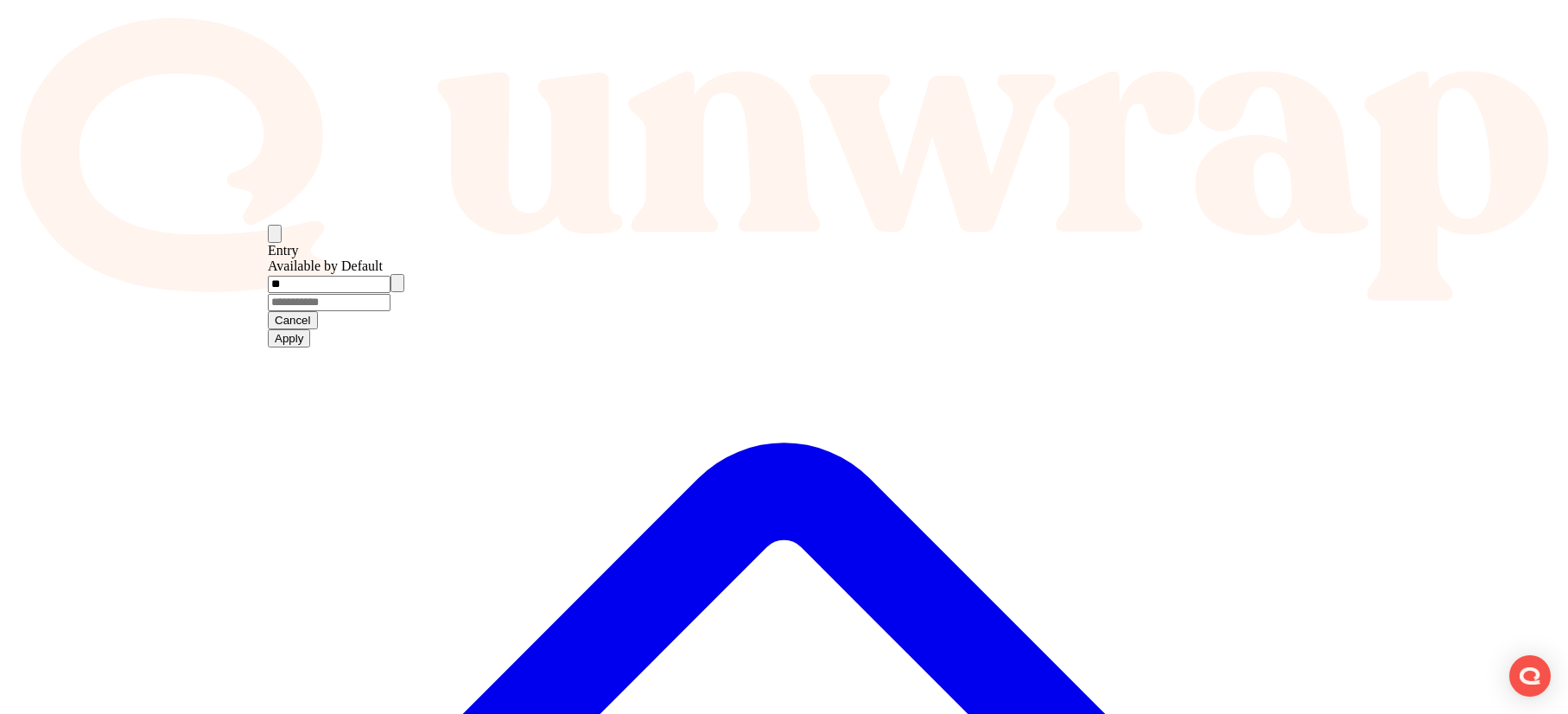 paste on "********" 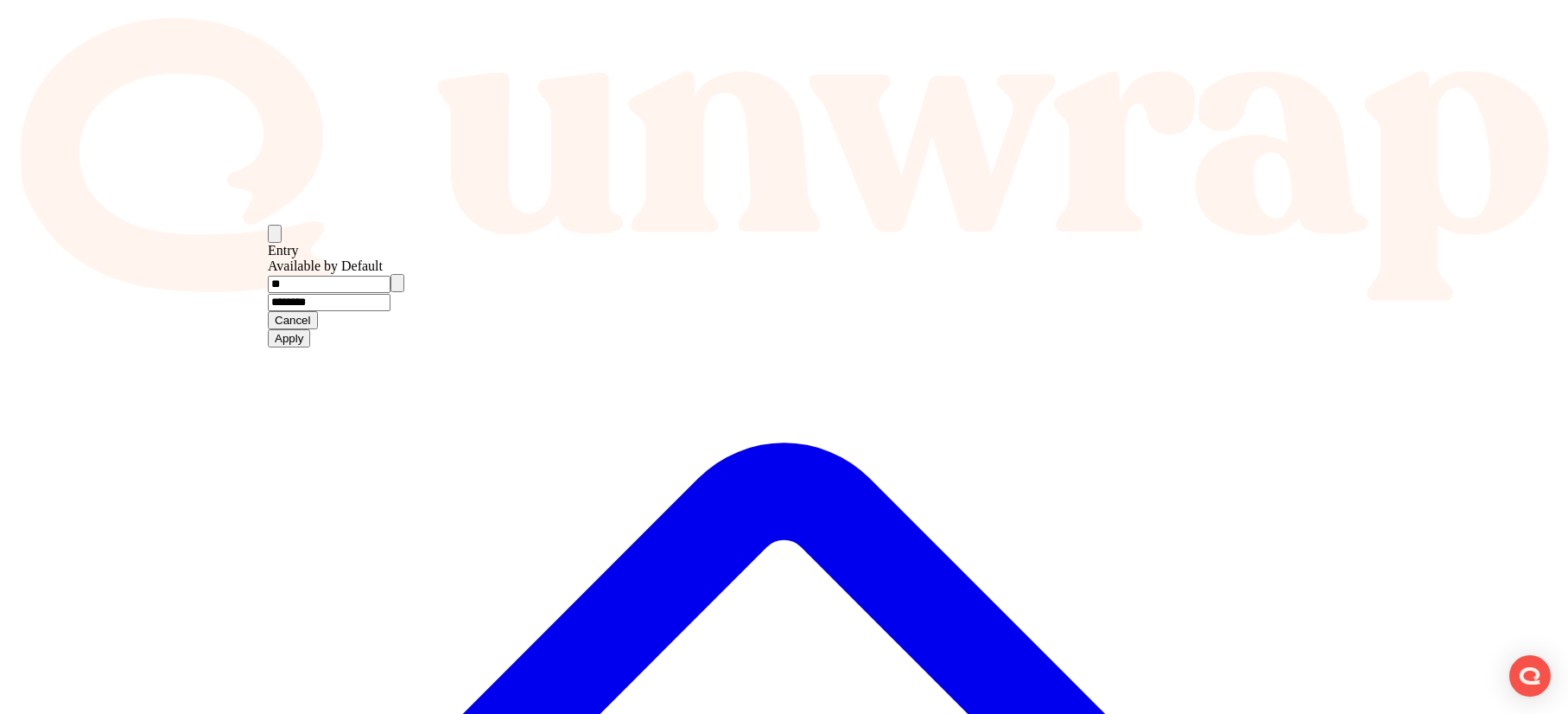 type on "********" 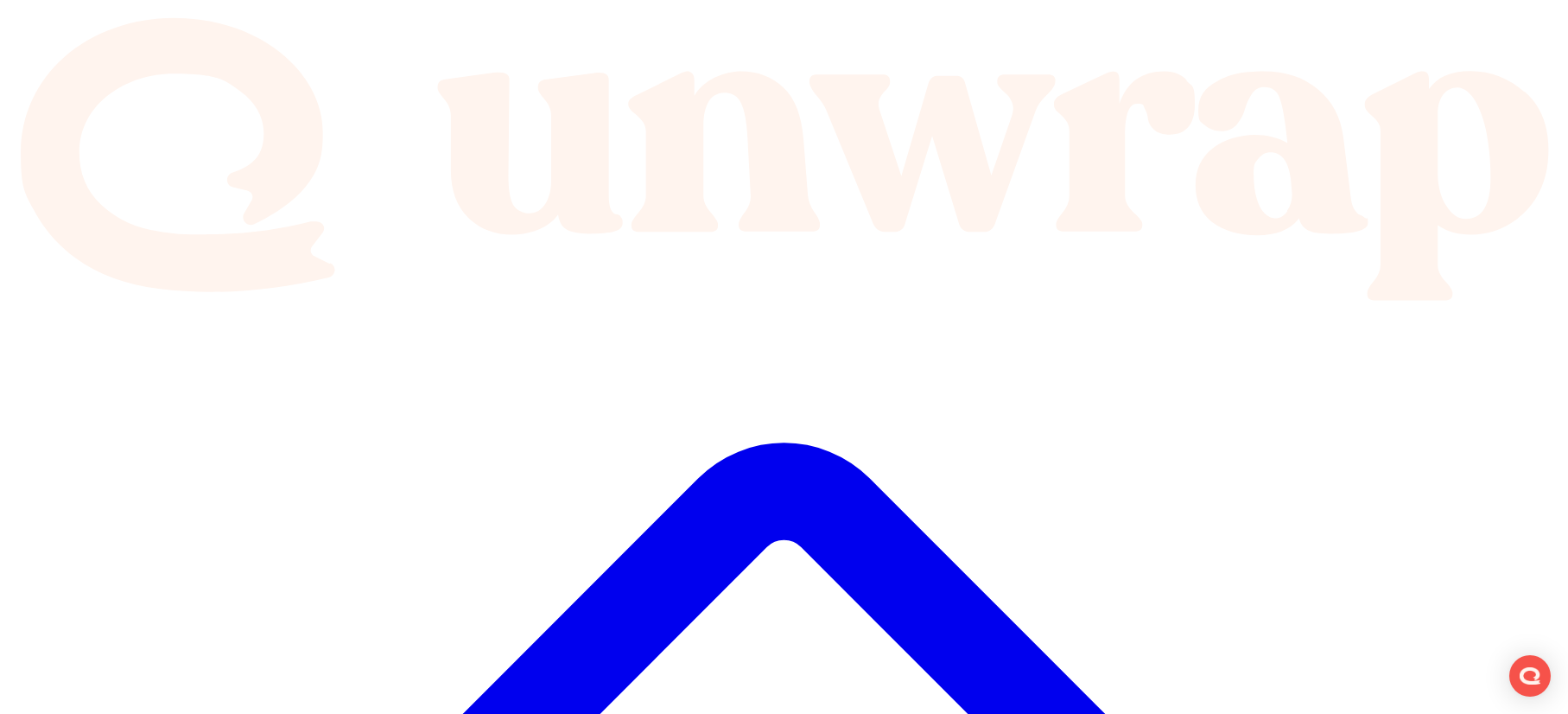 click on "Entry is   I really enjoy the oat la..." at bounding box center [107, 29805] 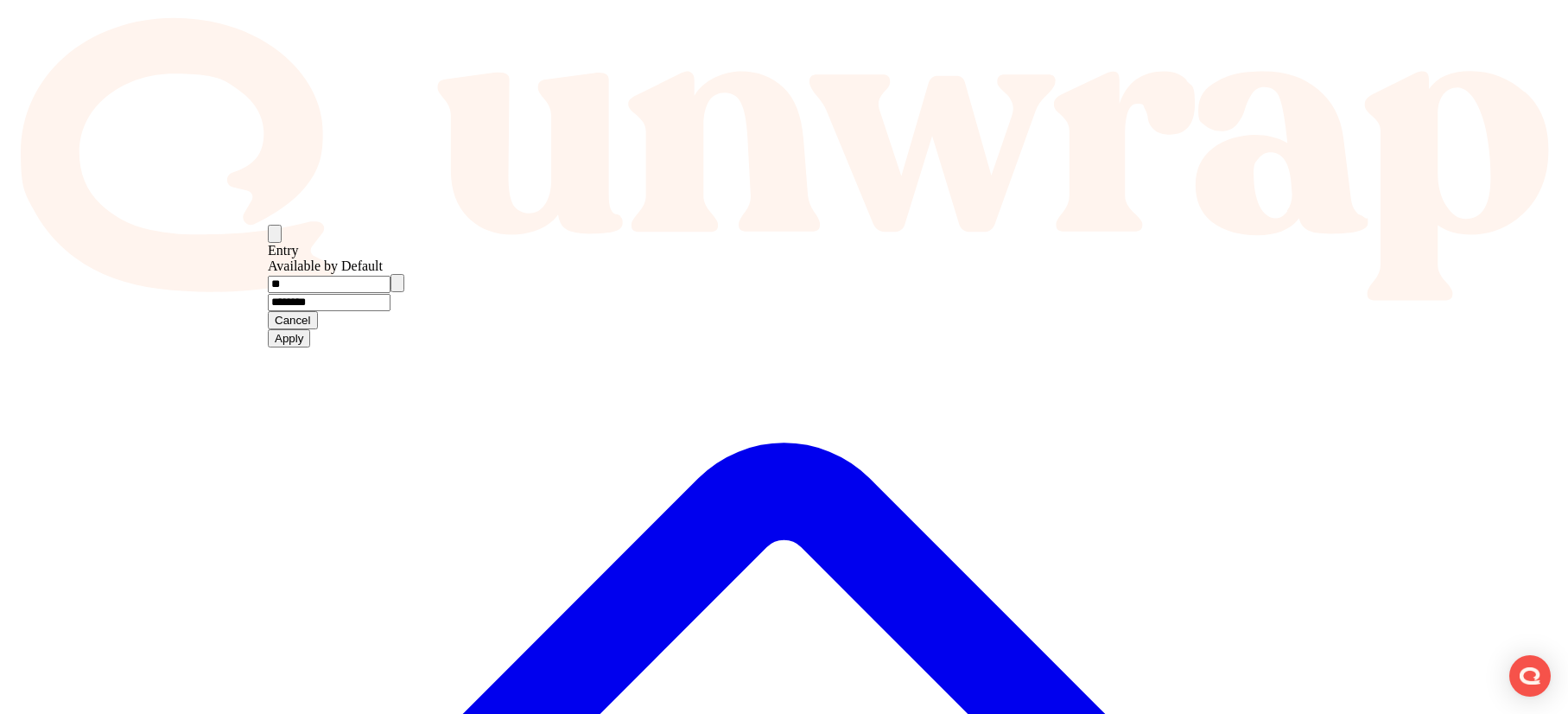 click on "90D" at bounding box center (24, 29645) 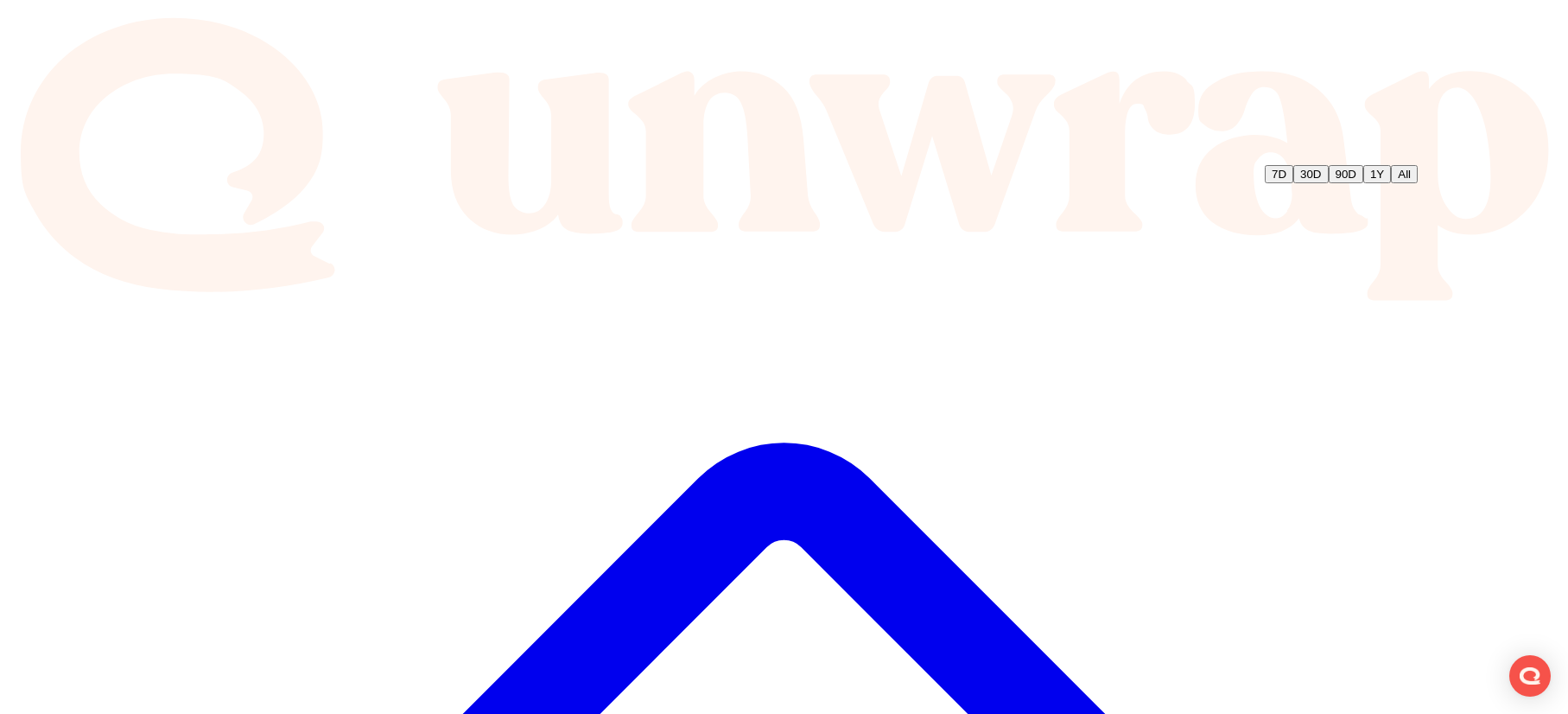 click on "All" at bounding box center [1404, 174] 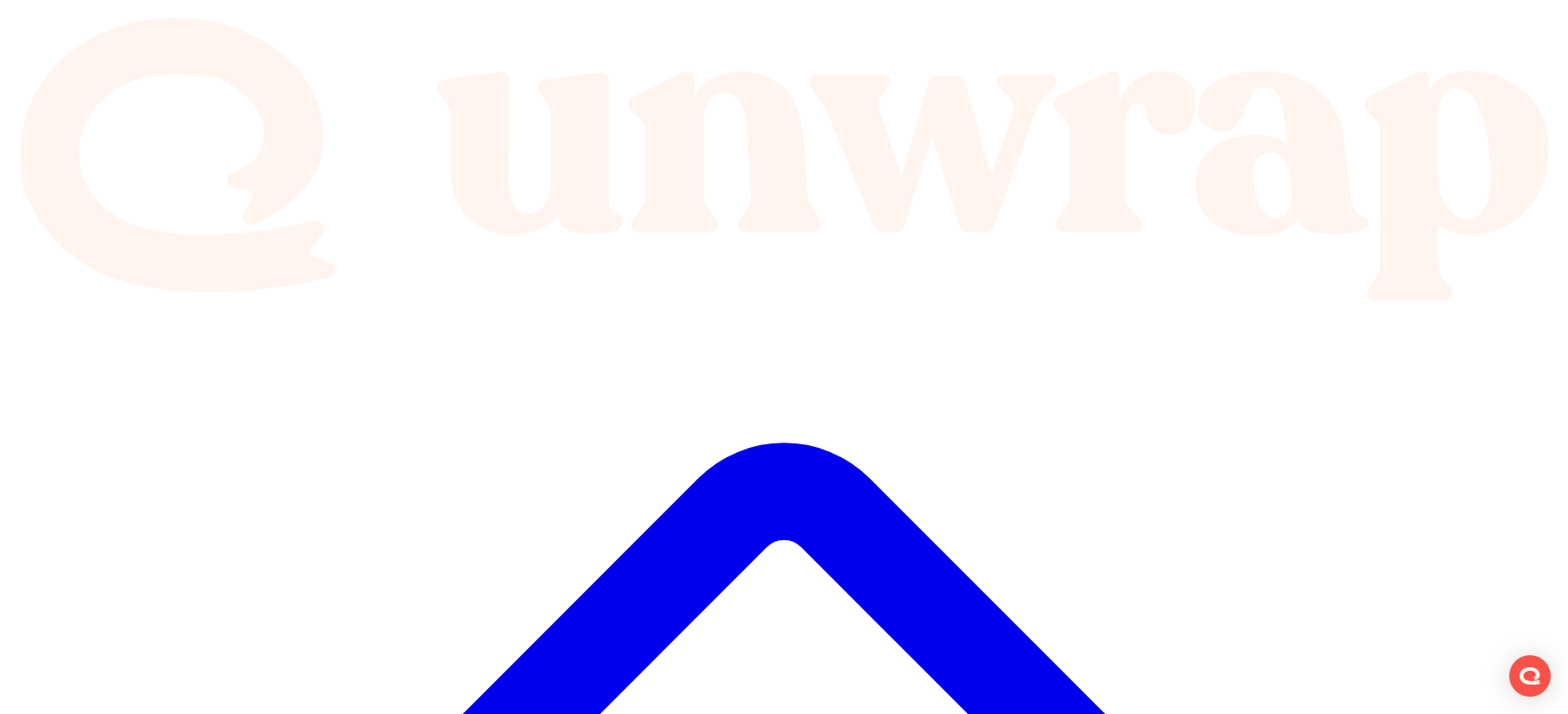 click at bounding box center [59, 37955] 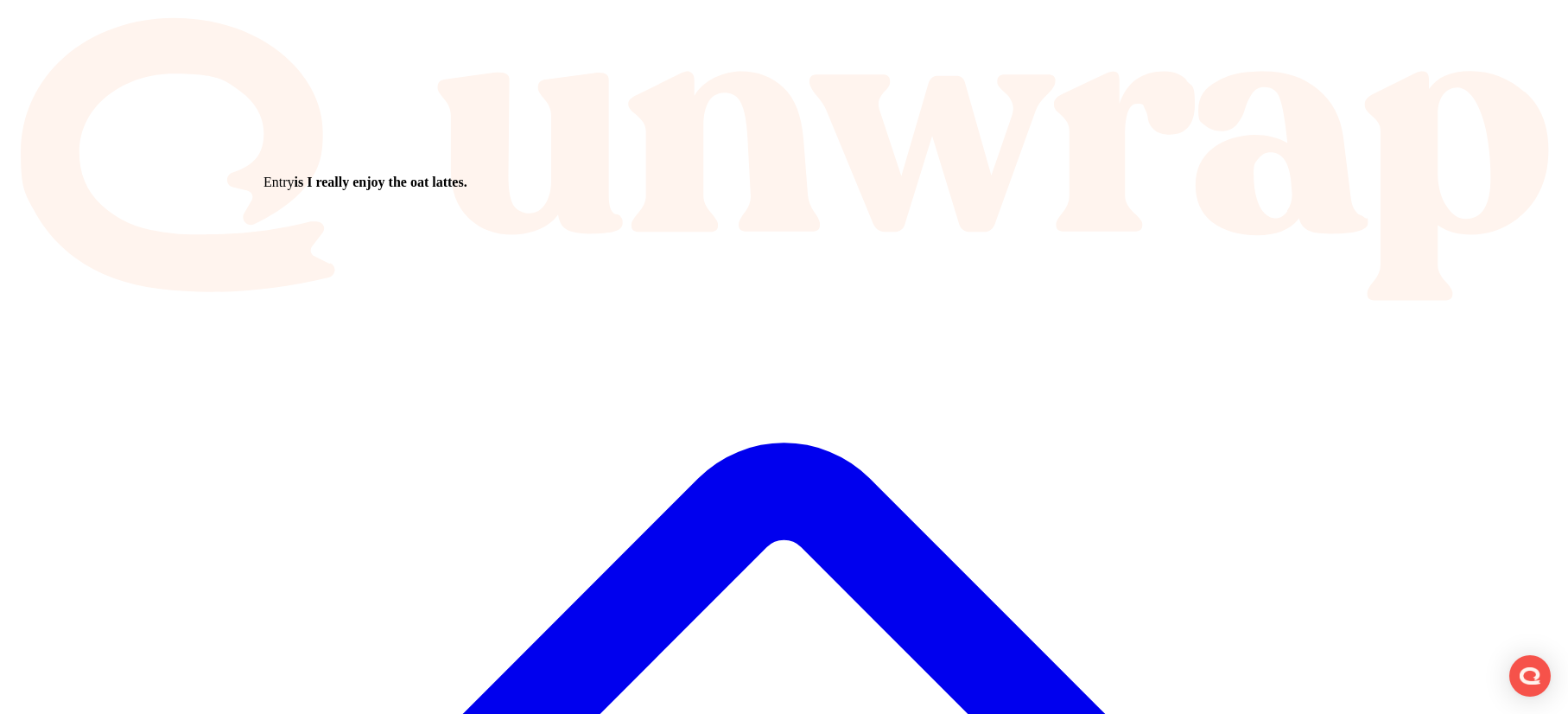 click on "is   I really enjoy the oat la..." at bounding box center [120, 29787] 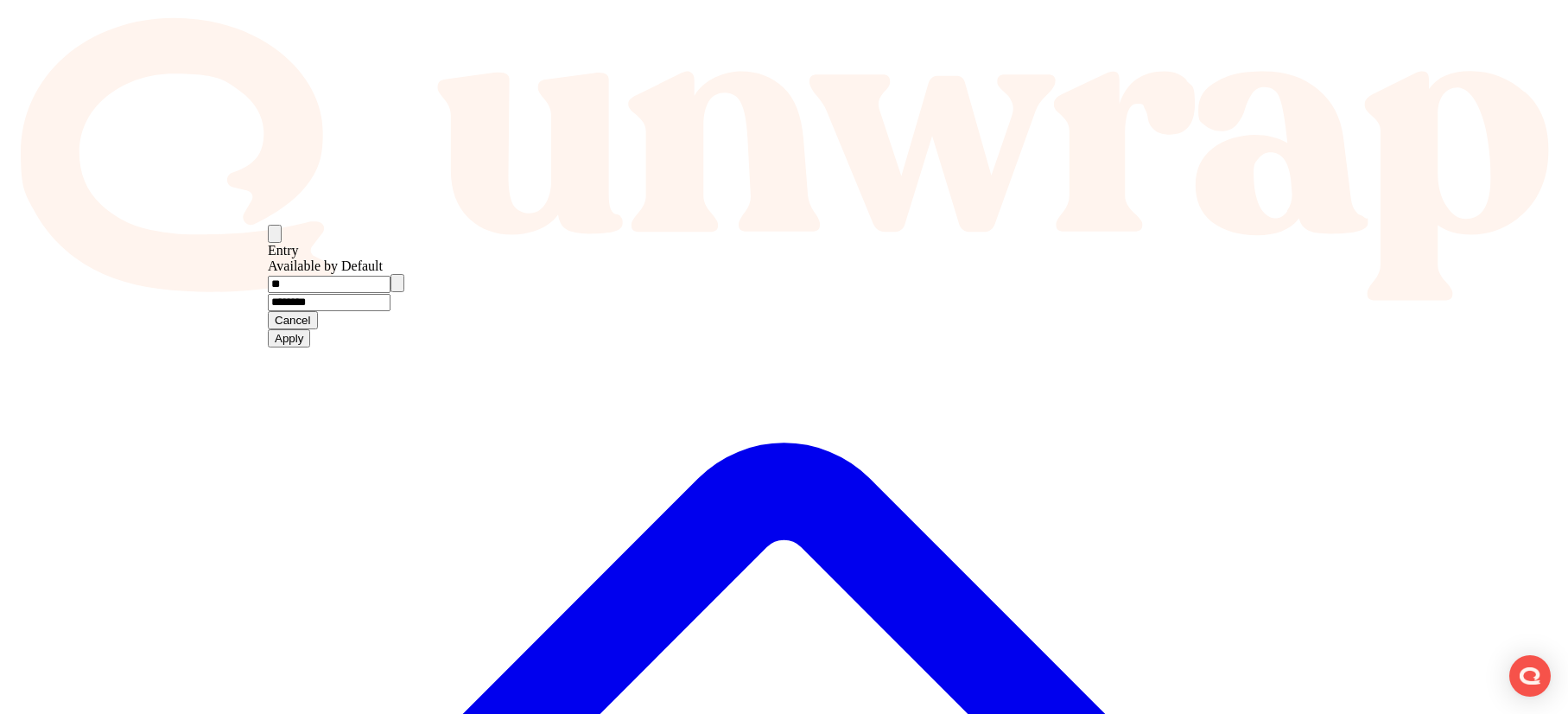 click on "Google Maps Review Positive Aug 15, 2023 Stef St Very nice oat lattes Groups: Quality of beverages I want oat milk lattes Show all Blank Street Location ID :  102 General Manager :  Paulina Szamburska  + 3" at bounding box center [801, 37482] 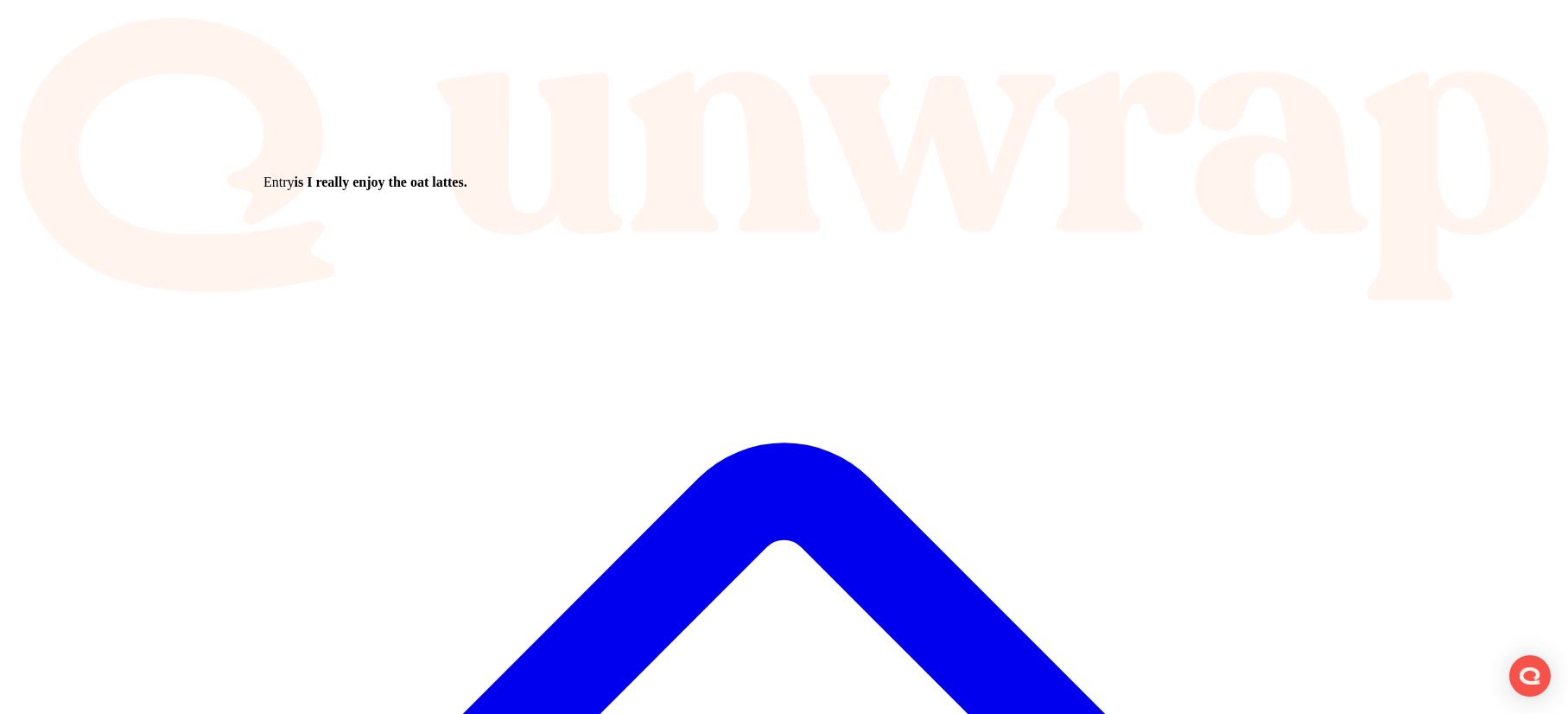 click on "Entry is   I really enjoy the oat la..." at bounding box center [107, 29787] 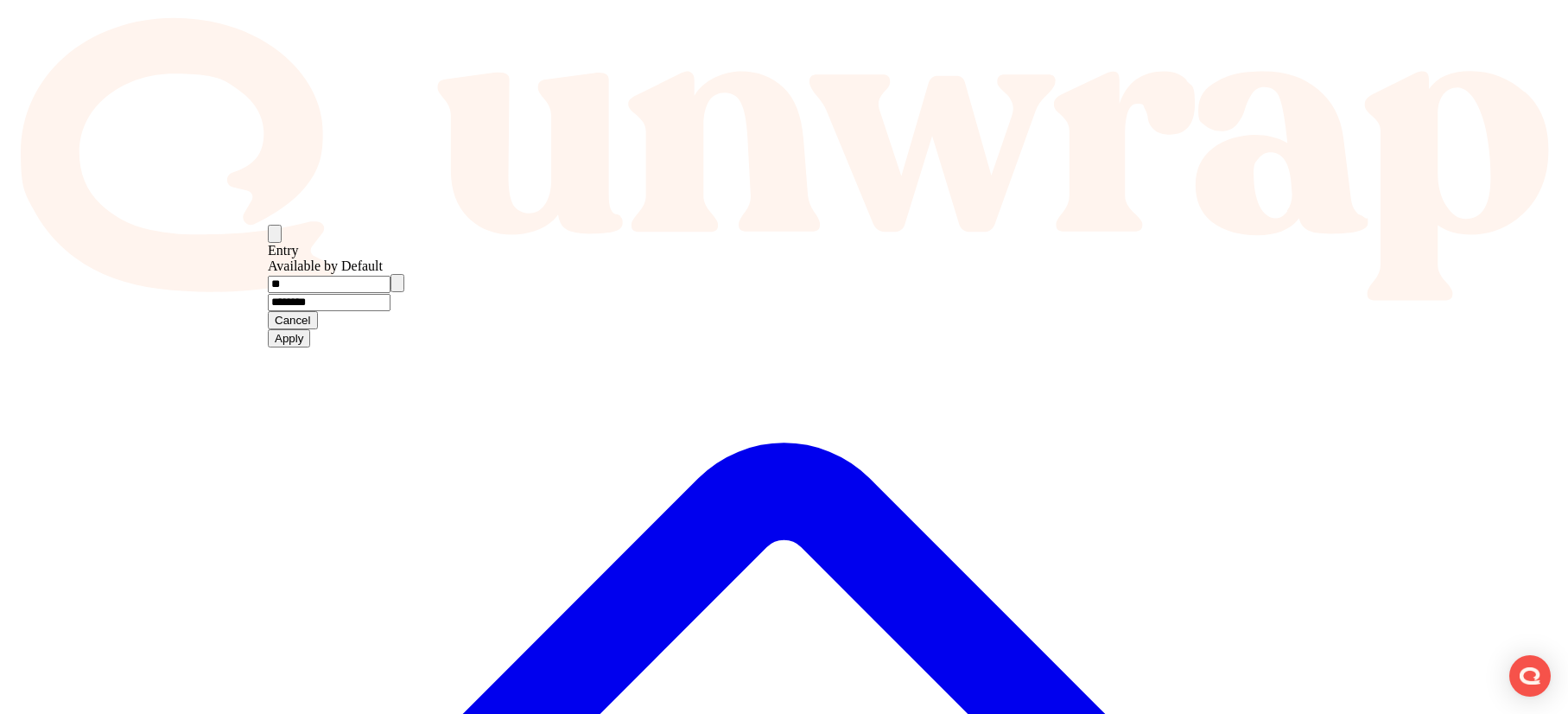 drag, startPoint x: 519, startPoint y: 302, endPoint x: 367, endPoint y: 300, distance: 152.01316 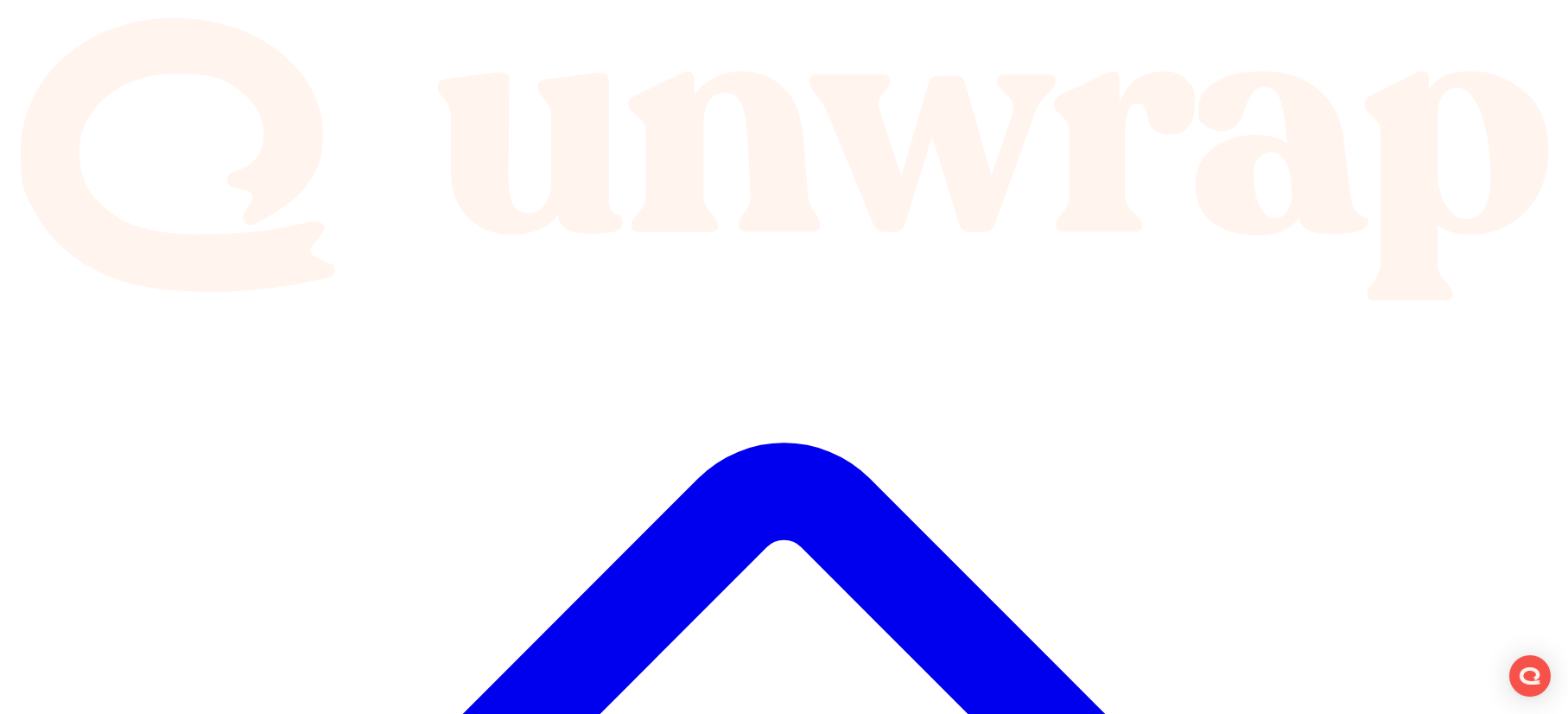 click on "Entry is   I really enjoy the oat la... Add filter Clear all Save to filter library" at bounding box center [784, 29853] 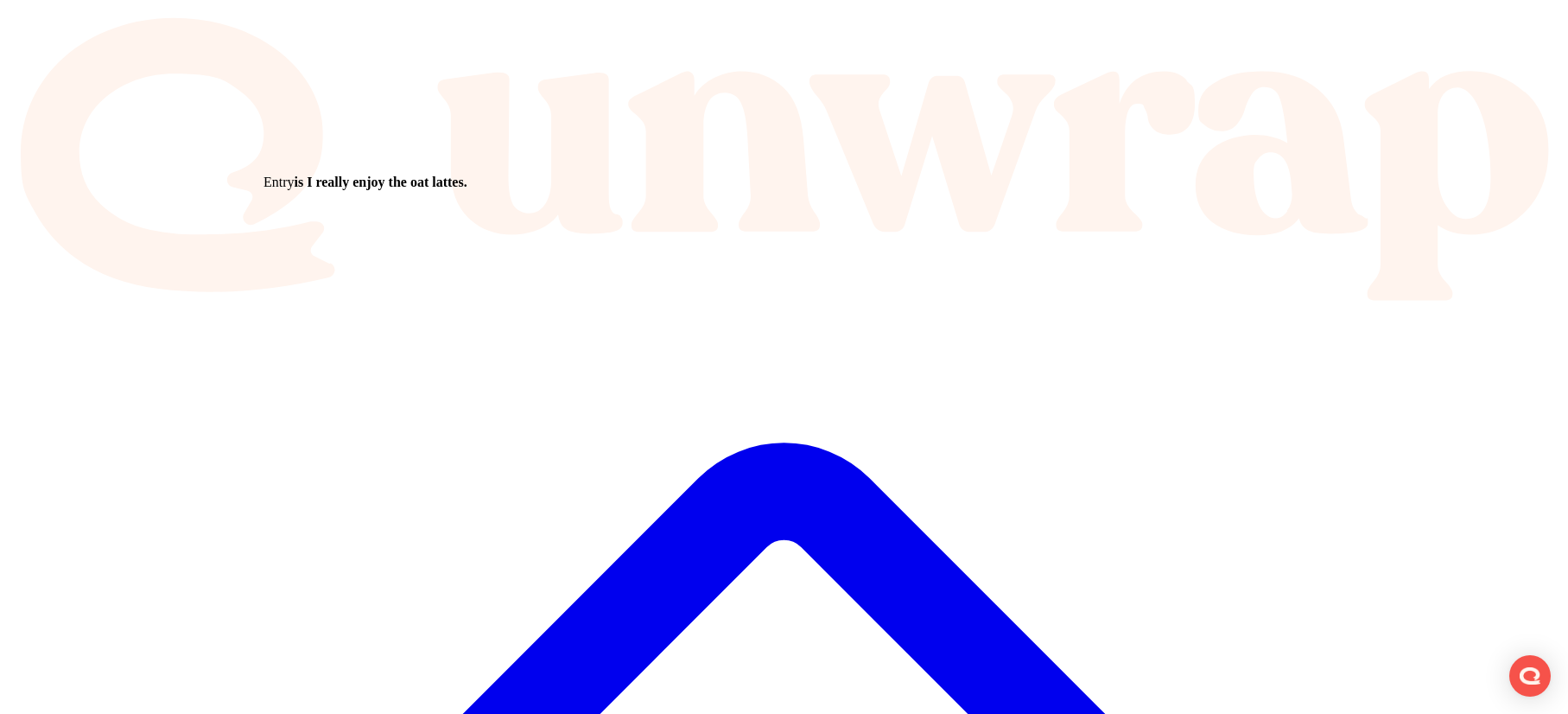 click on "is   I really enjoy the oat la..." at bounding box center (120, 29787) 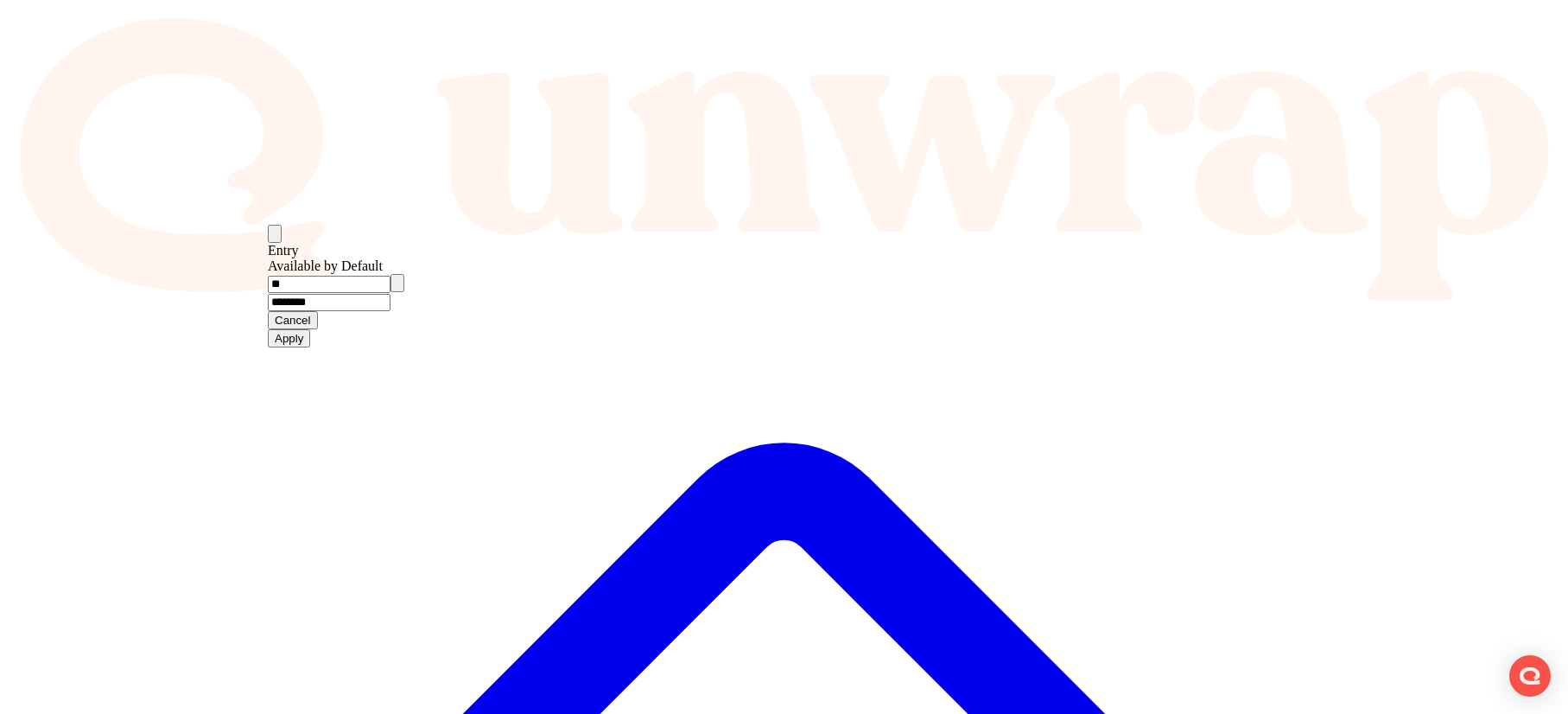 drag, startPoint x: 533, startPoint y: 310, endPoint x: 386, endPoint y: 309, distance: 147.0034 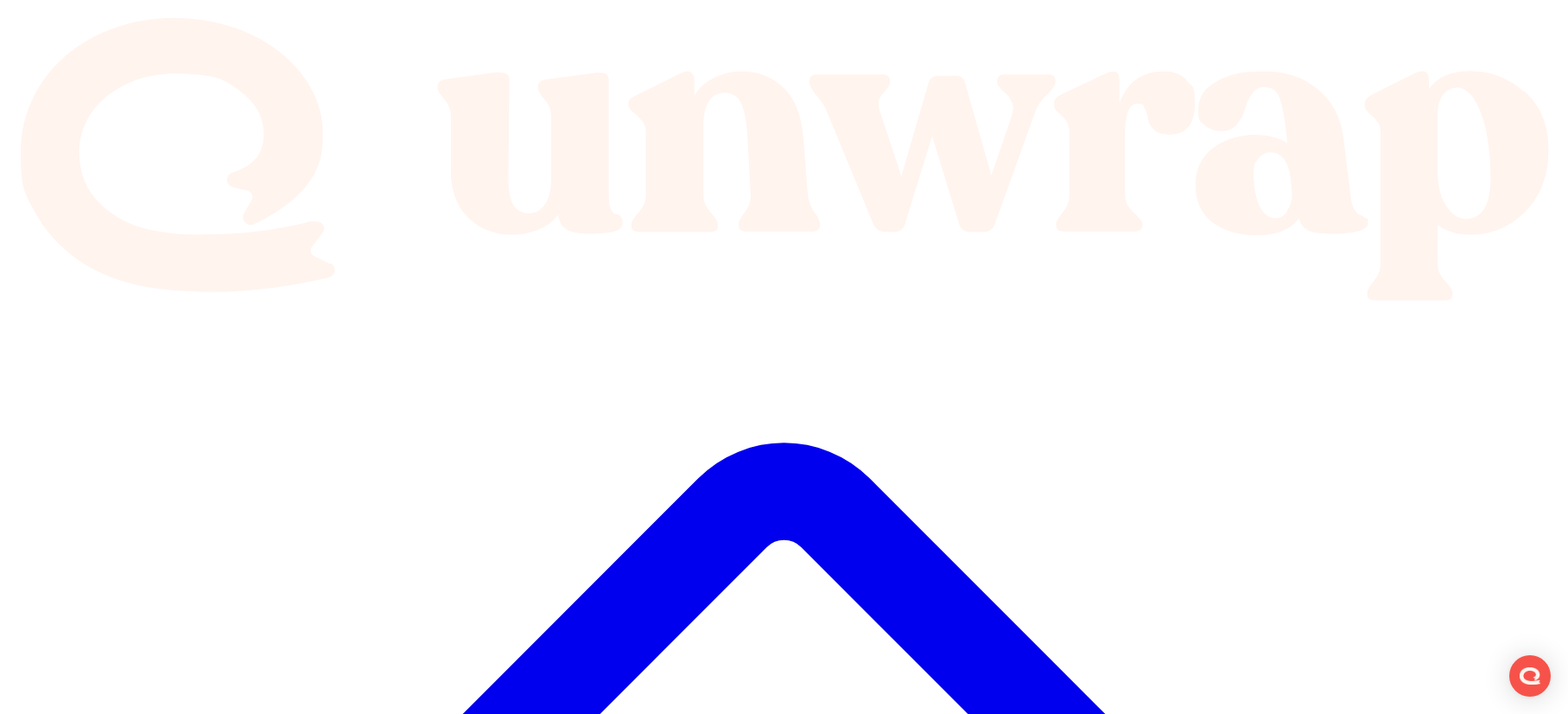 click at bounding box center [48, 37945] 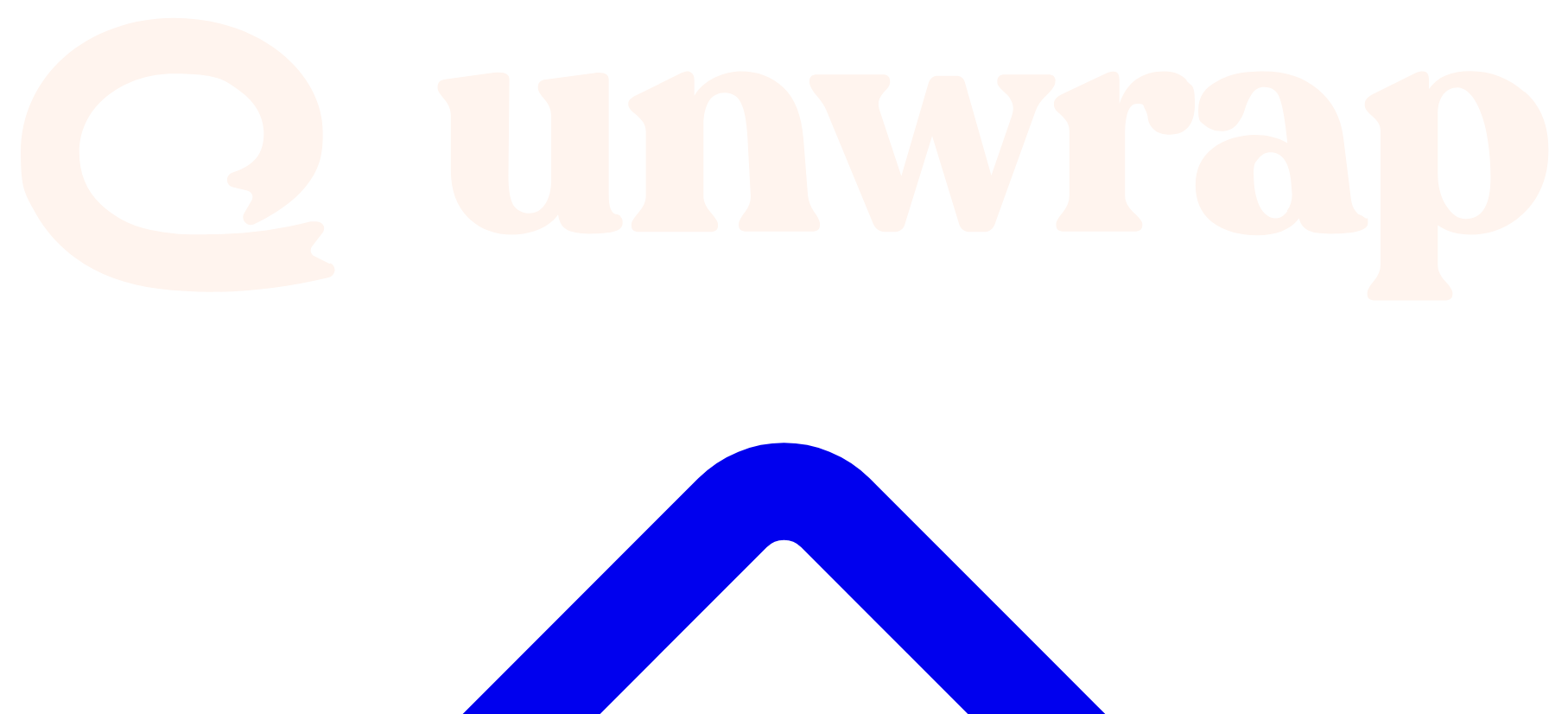 scroll, scrollTop: 0, scrollLeft: 0, axis: both 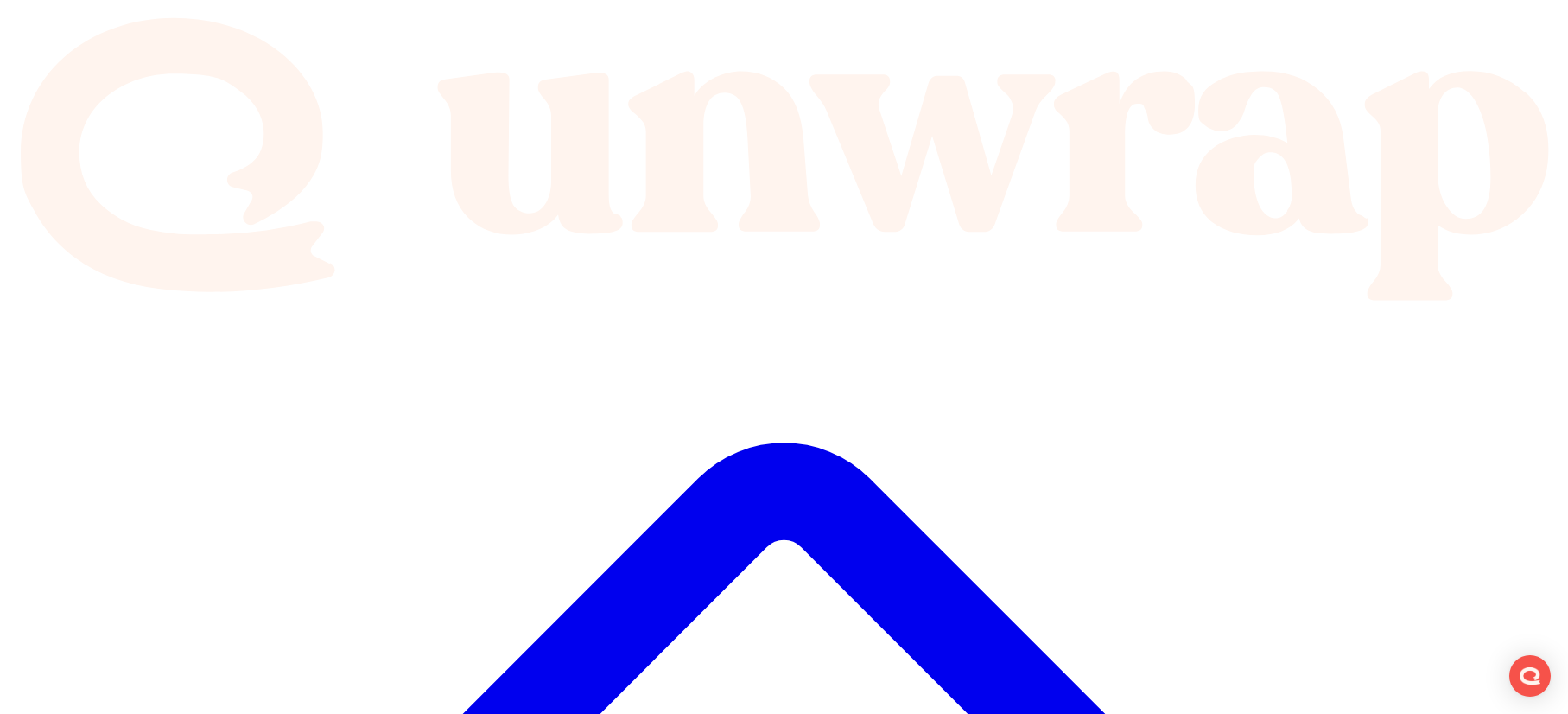 click on "Establish Connection" at bounding box center (67, 26854) 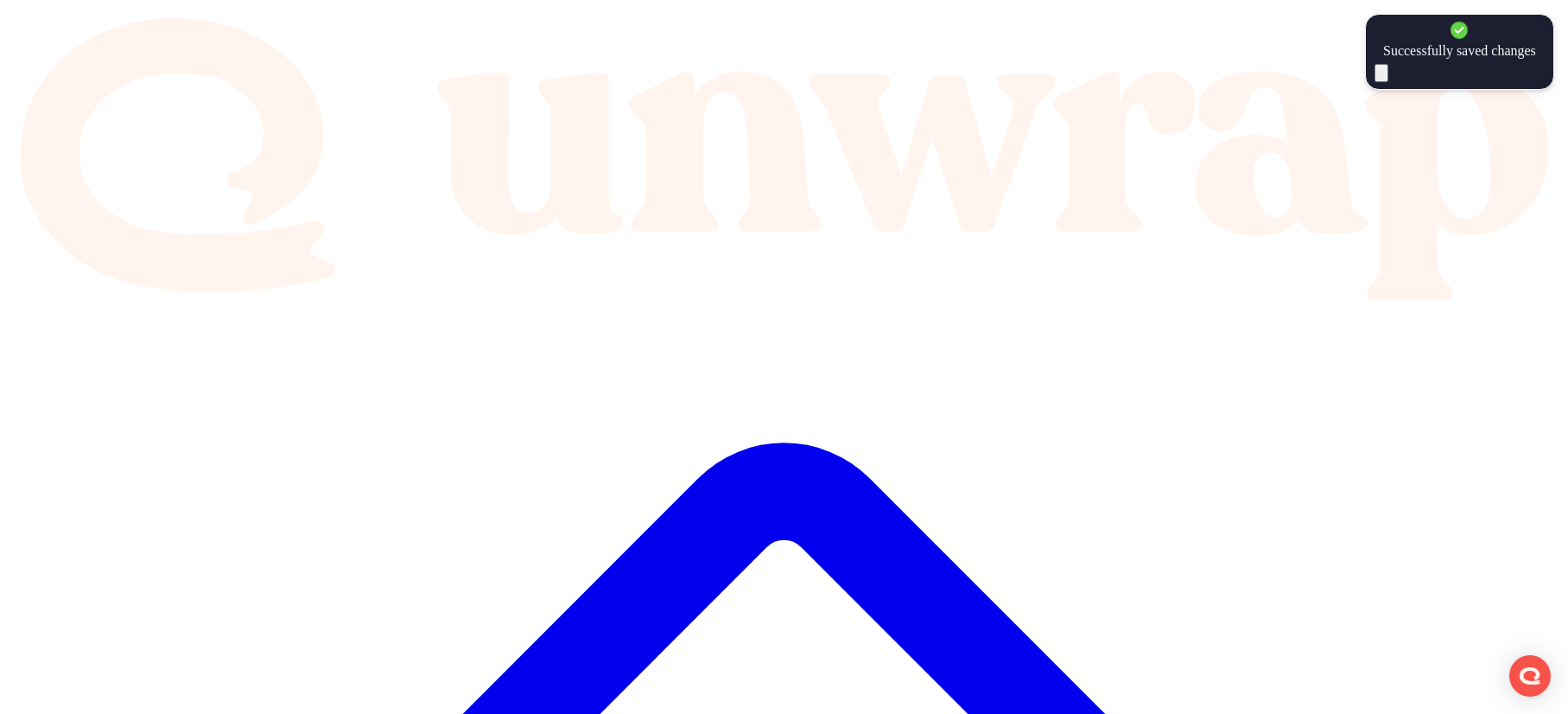 click on "Close" at bounding box center [29, 29048] 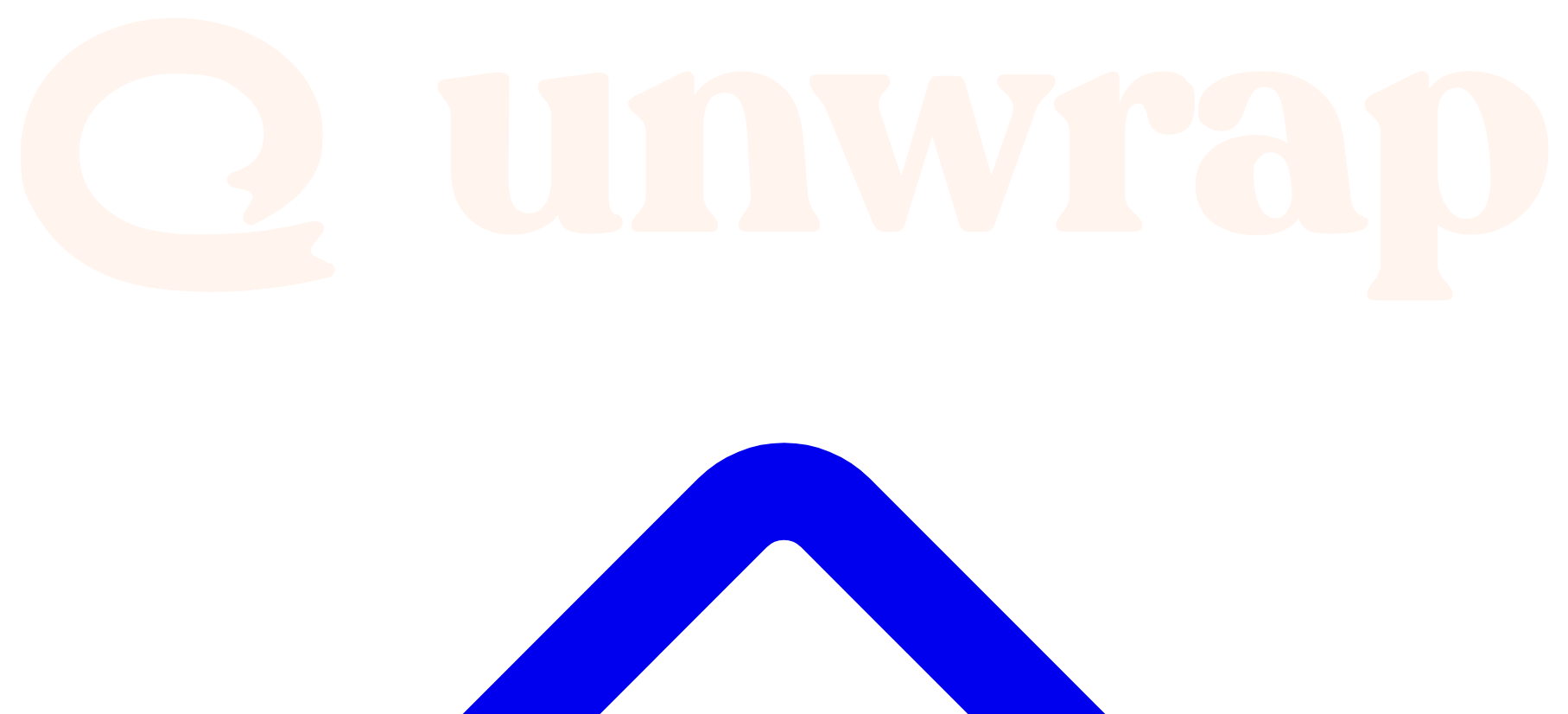 scroll, scrollTop: 0, scrollLeft: 0, axis: both 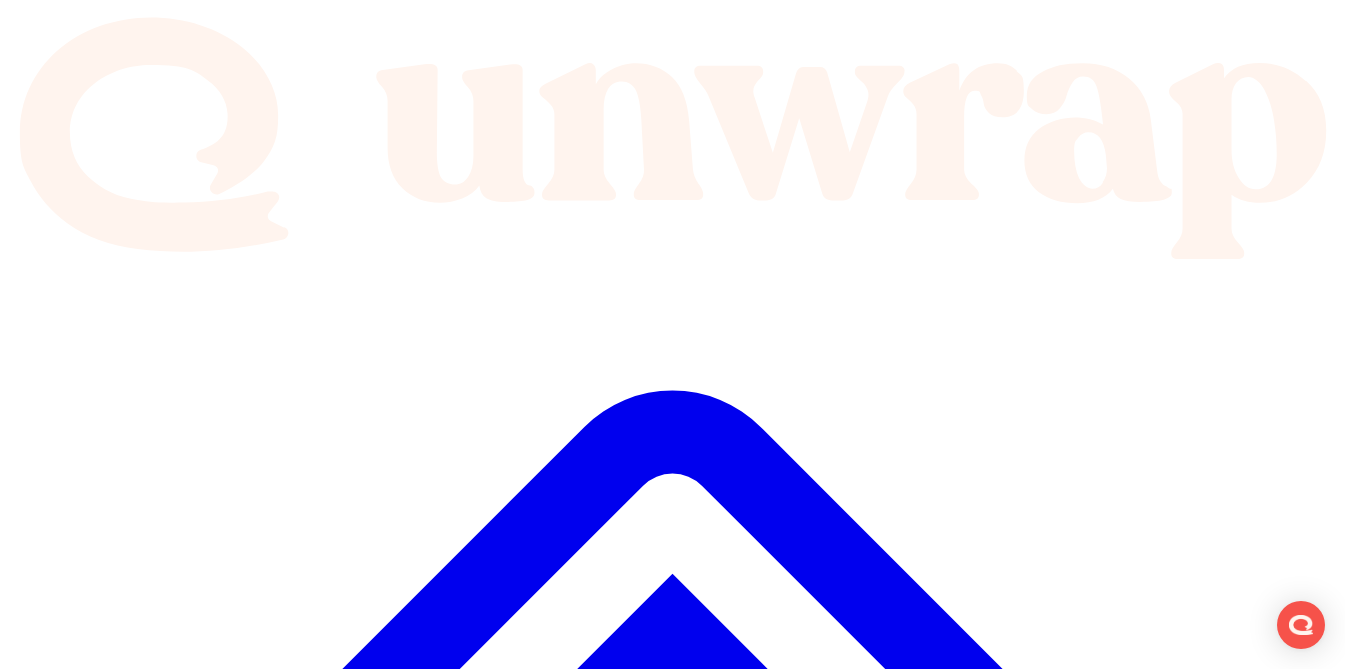 click on "Integrations" at bounding box center (672, 11262) 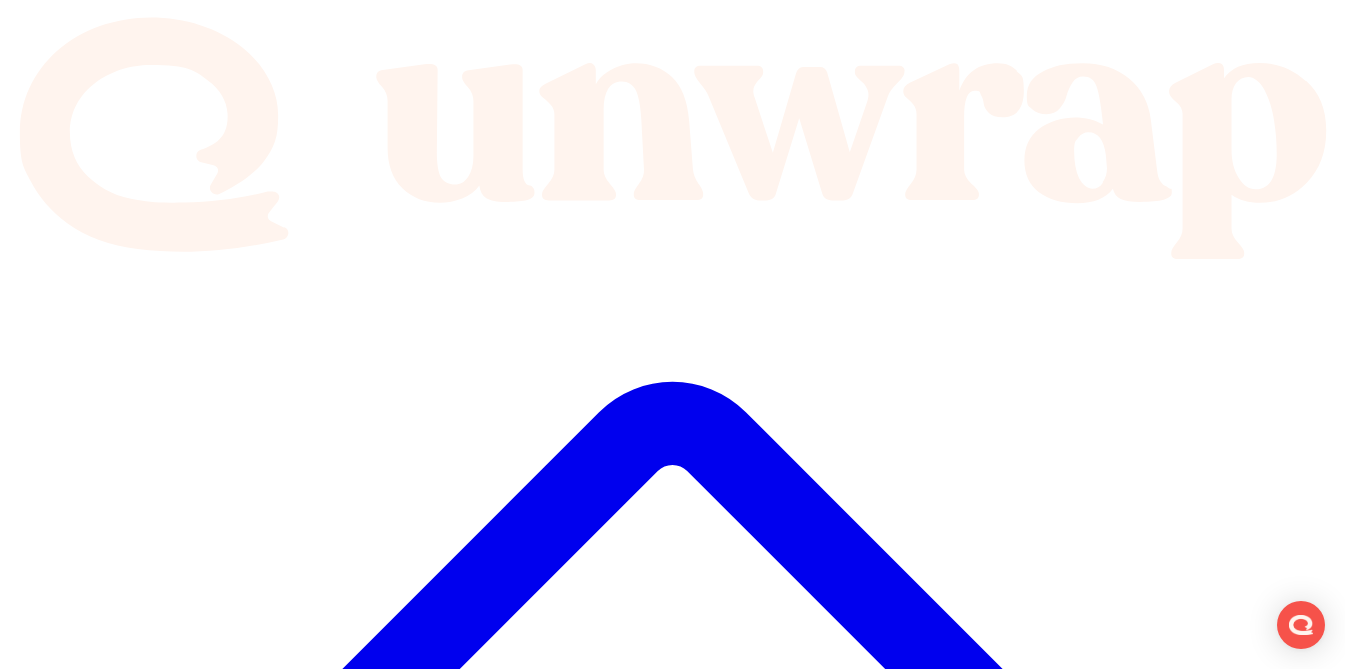scroll, scrollTop: 0, scrollLeft: 0, axis: both 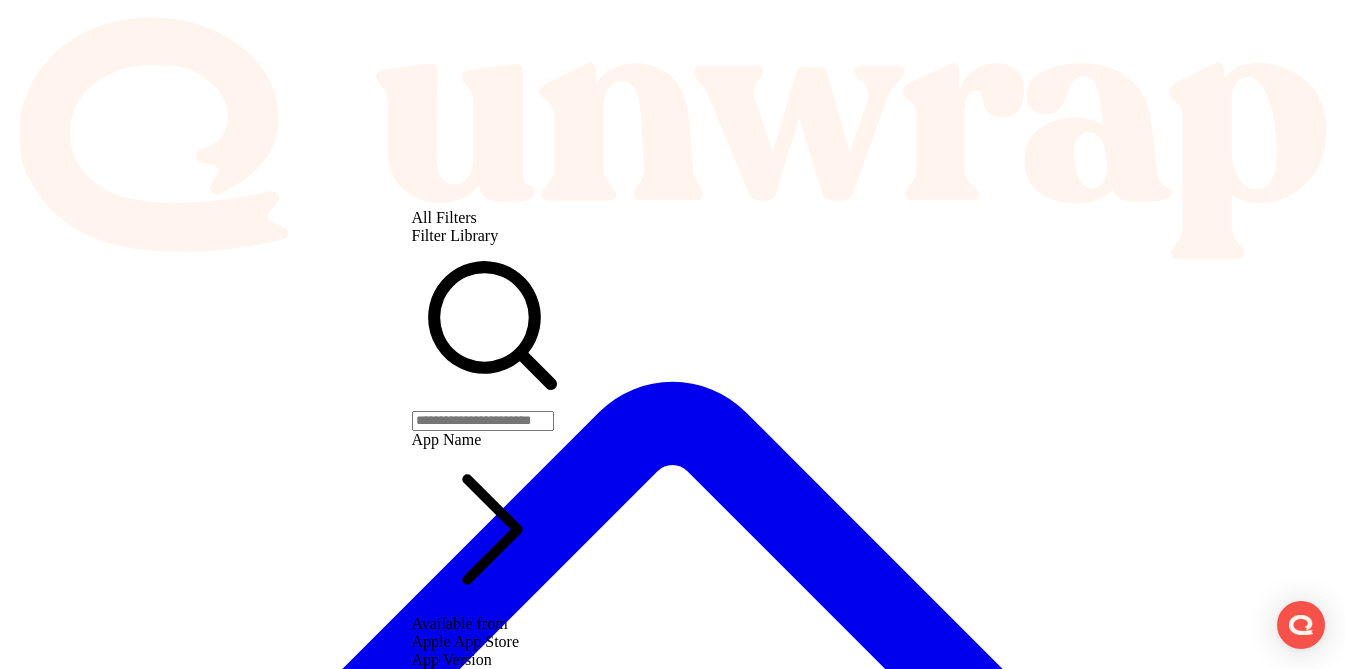 click at bounding box center (483, 421) 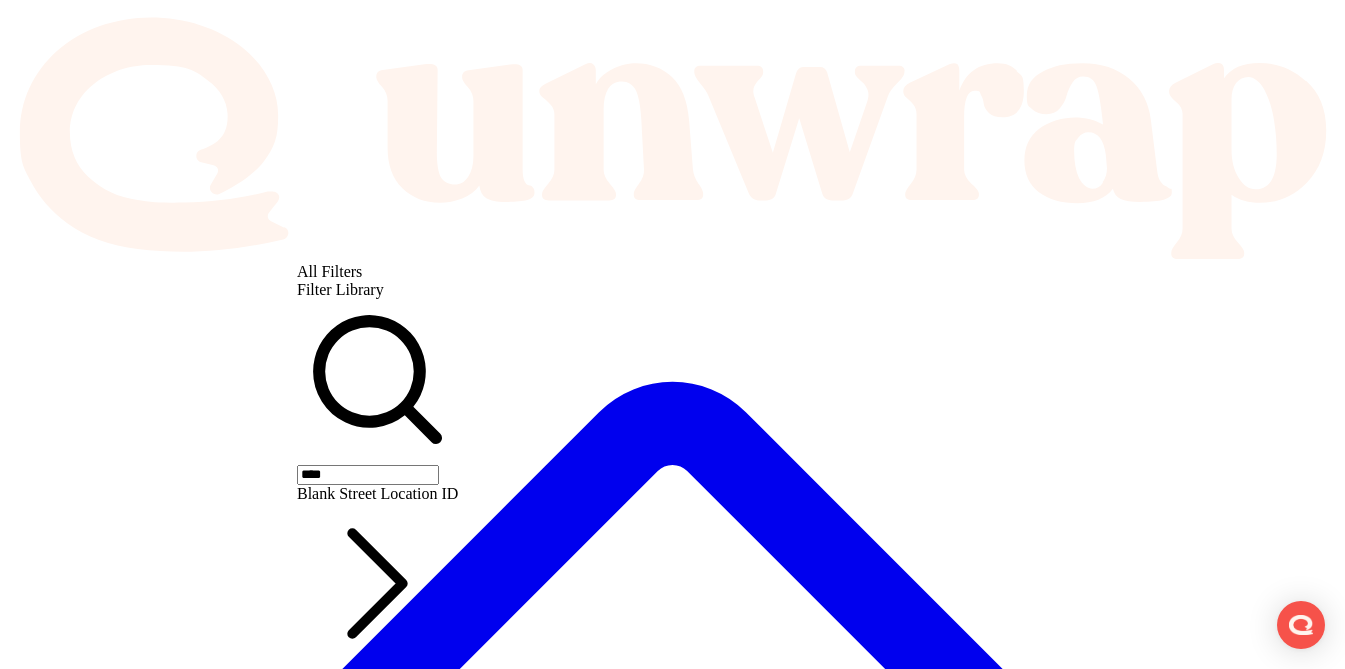 type on "****" 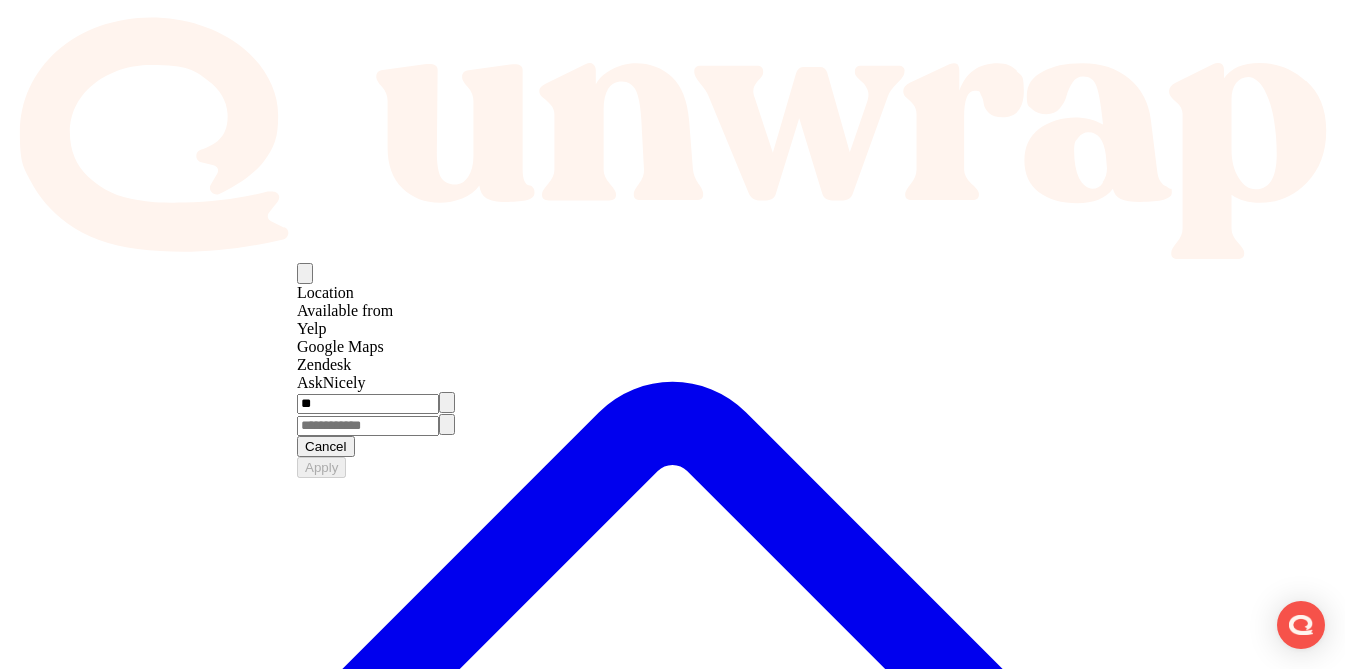 click at bounding box center [447, 424] 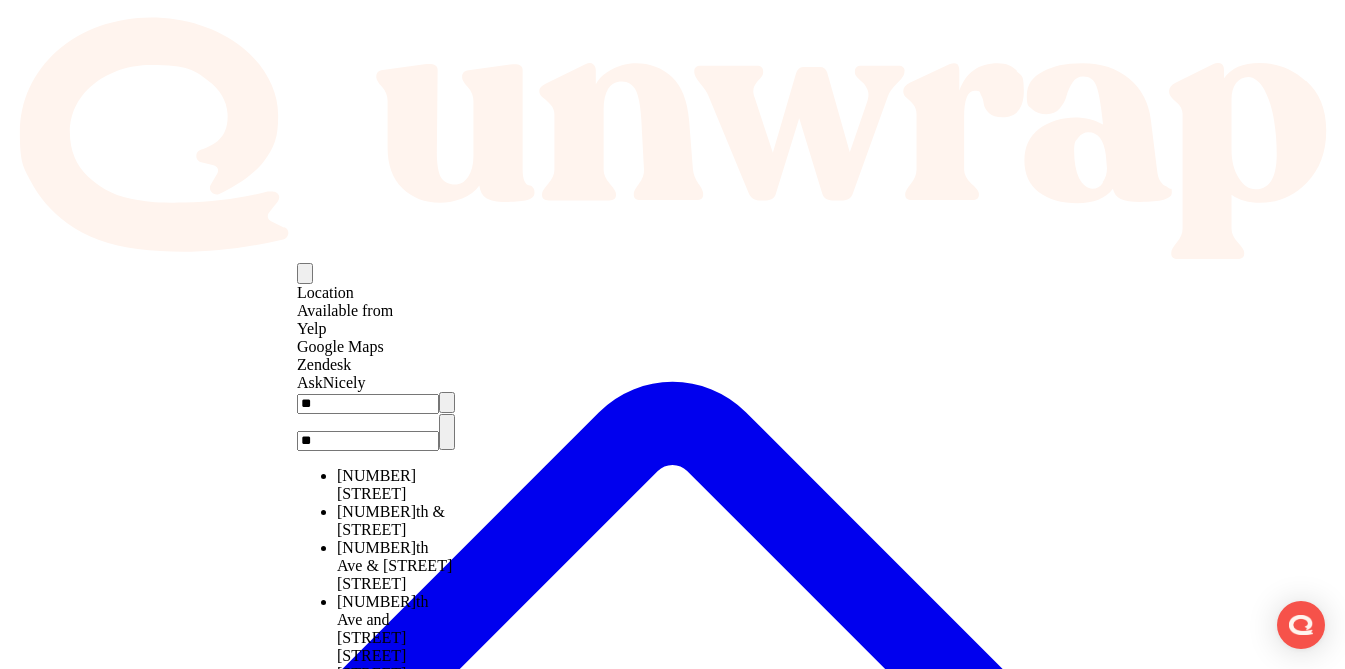 type on "***" 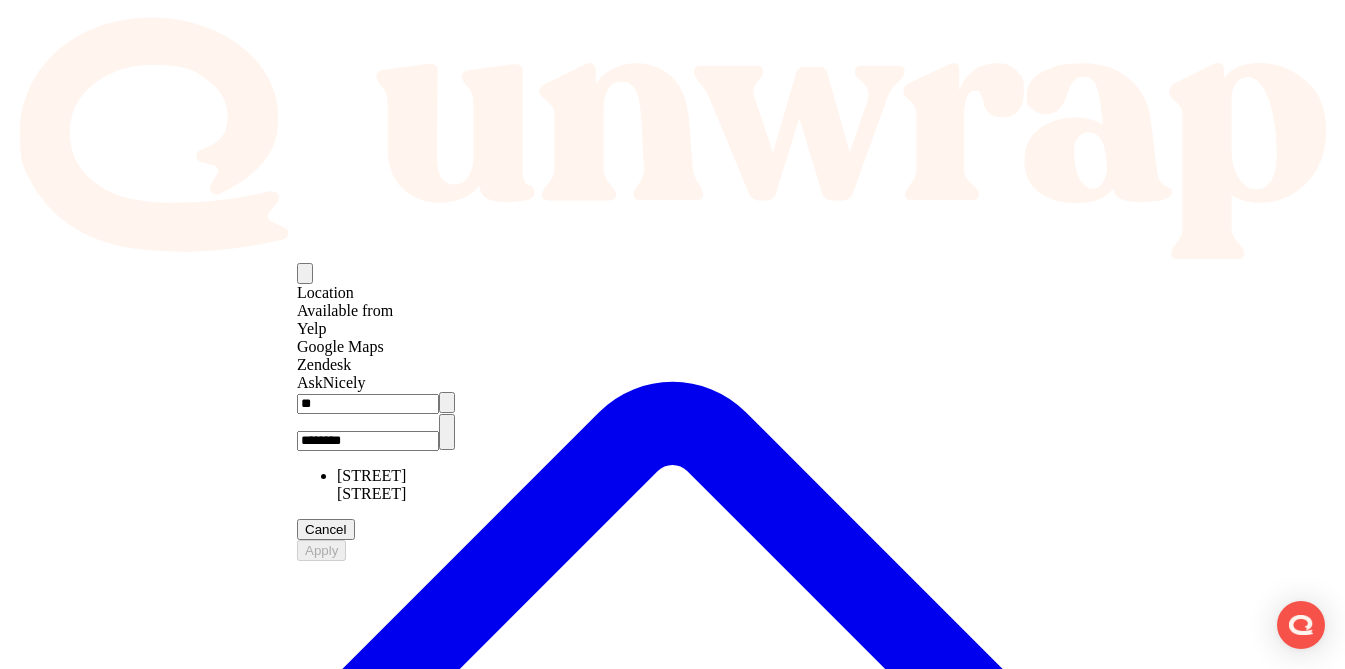 type on "*********" 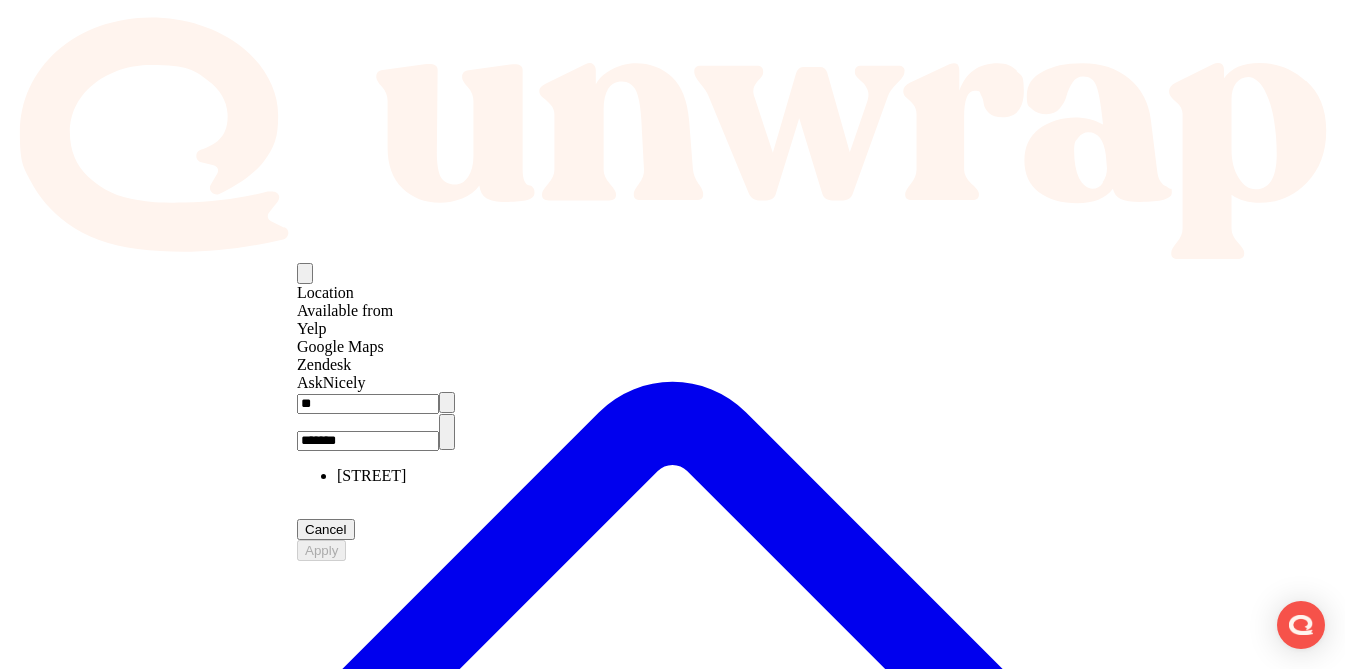 type on "******" 